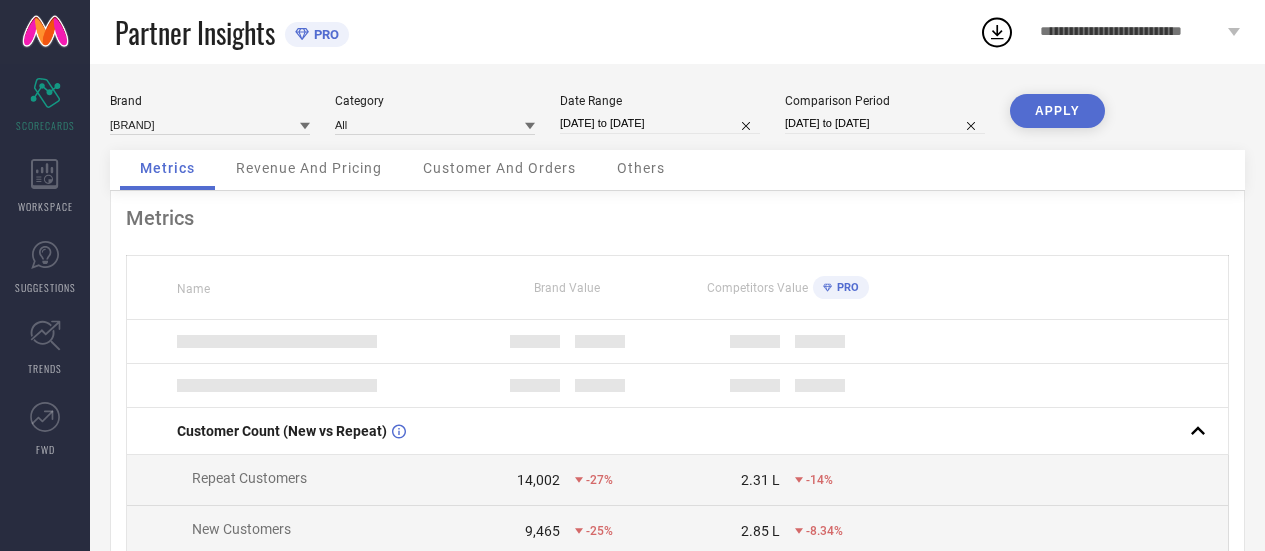 scroll, scrollTop: 0, scrollLeft: 0, axis: both 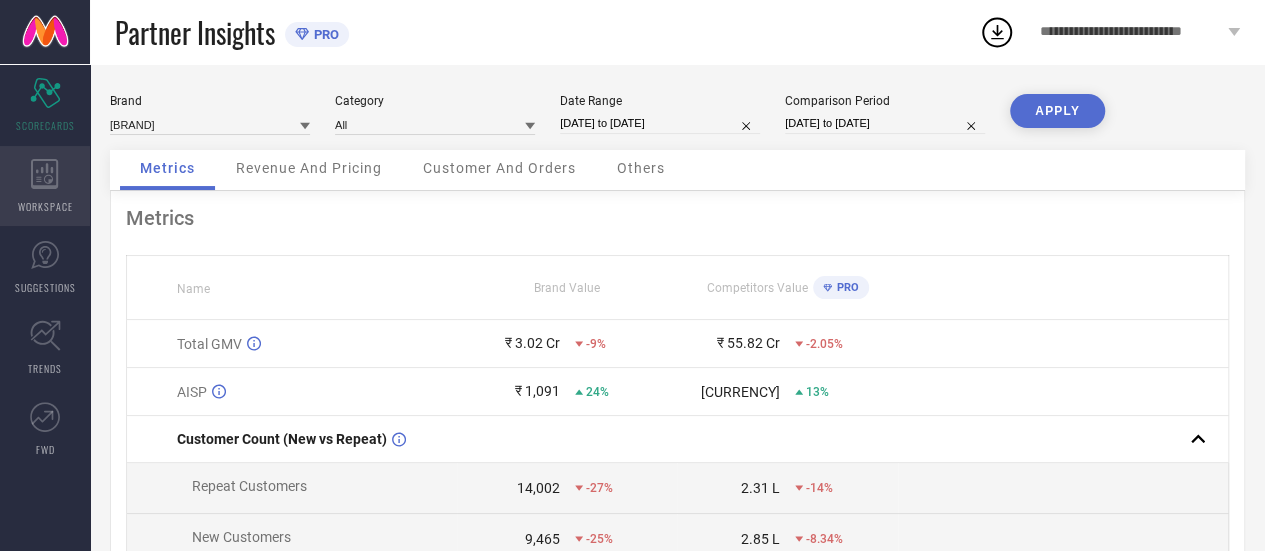 click on "WORKSPACE" at bounding box center [45, 186] 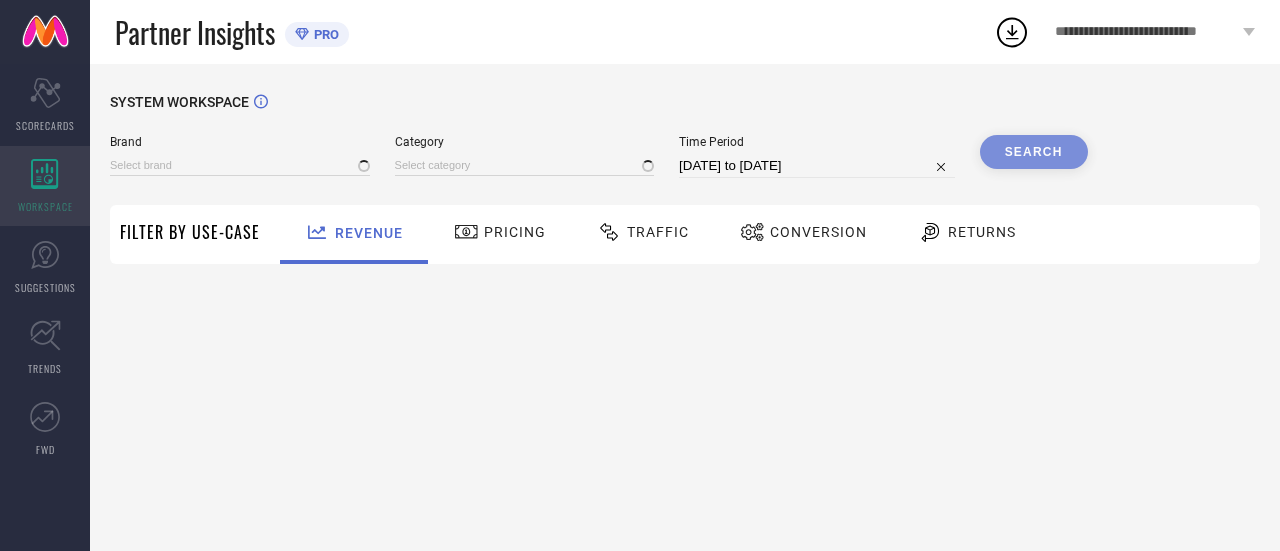 type on "WROGN" 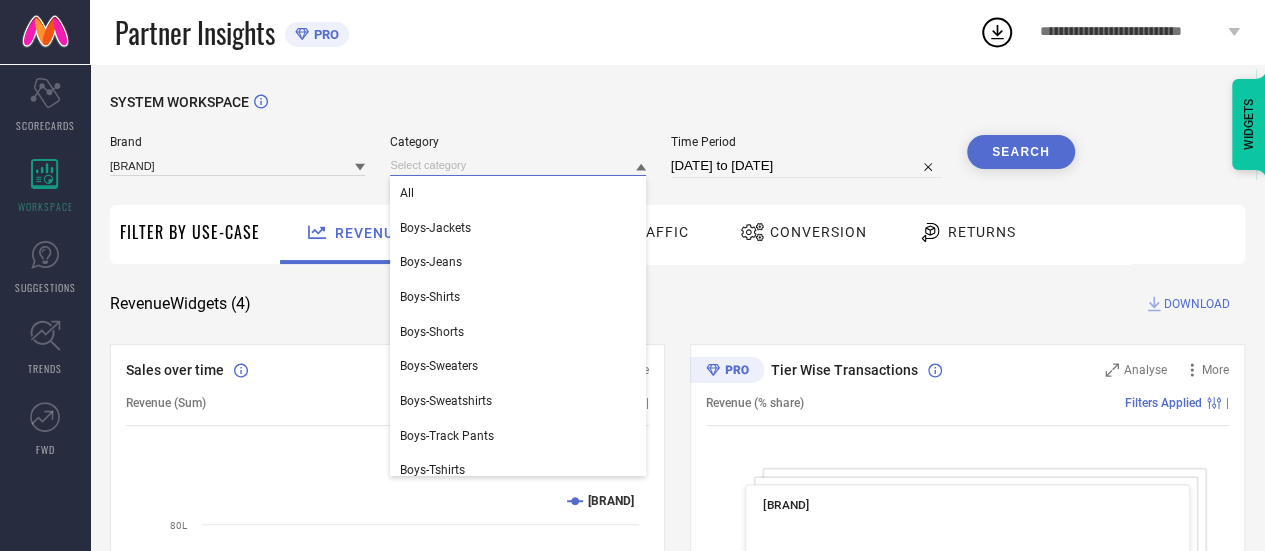 click at bounding box center [517, 165] 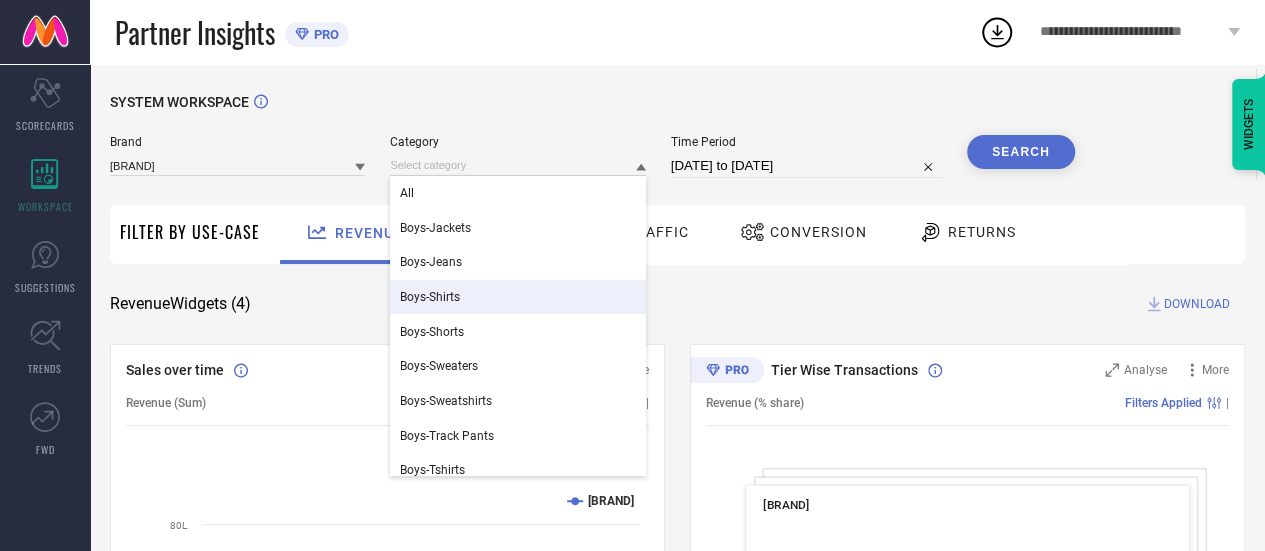 click on "Revenue  Widgets ( 4 ) DOWNLOAD" at bounding box center [677, 304] 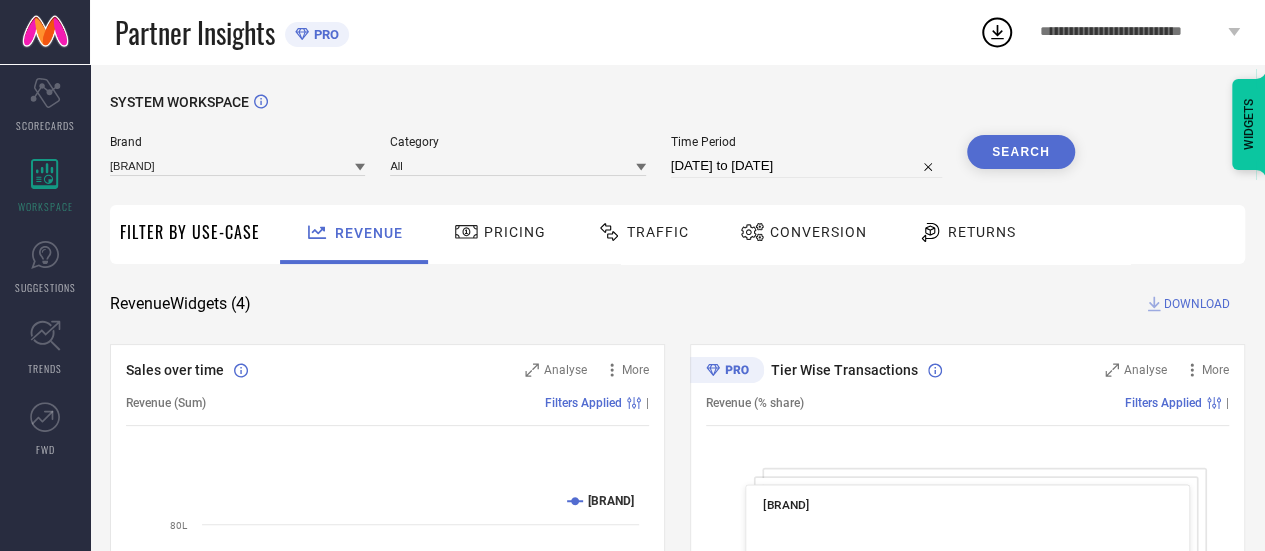 click on "Conversion" at bounding box center [818, 232] 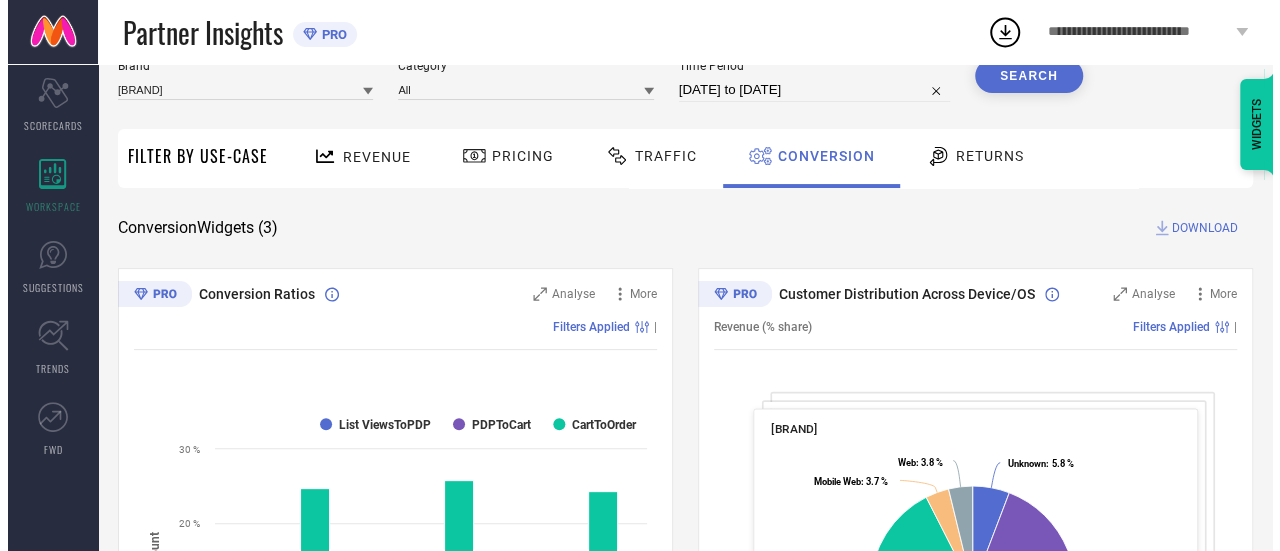 scroll, scrollTop: 0, scrollLeft: 0, axis: both 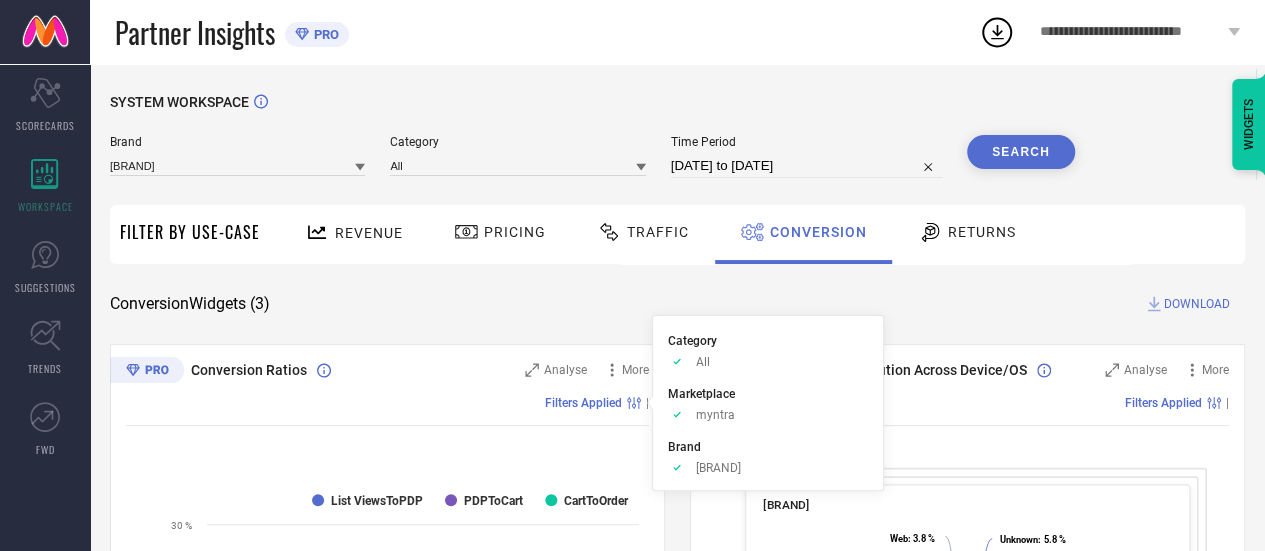 click on "Filters Applied" at bounding box center [583, 403] 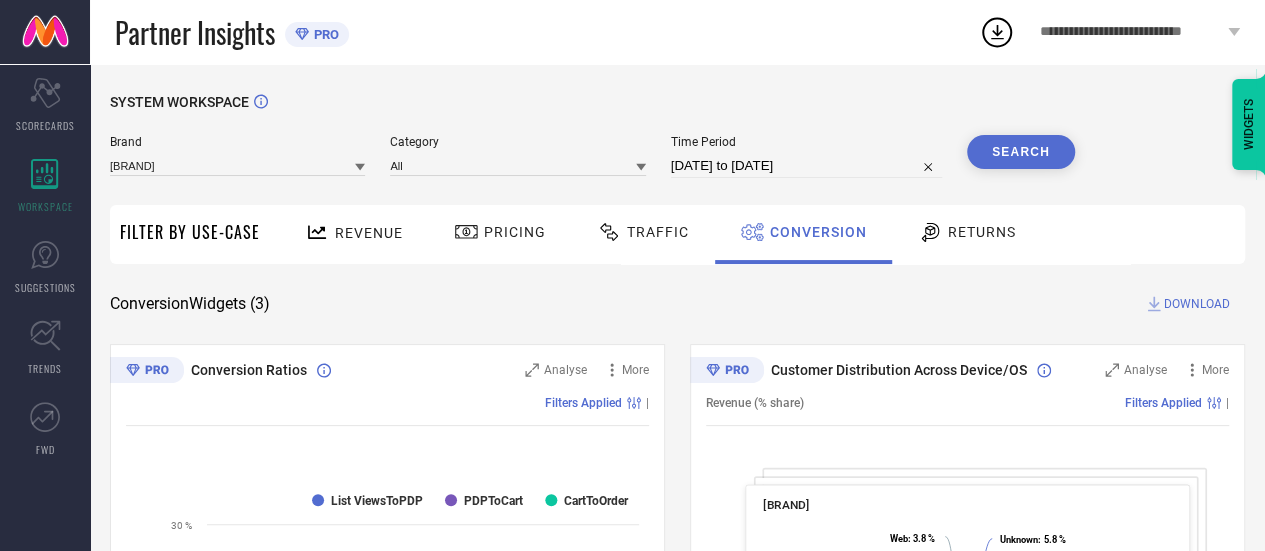 click 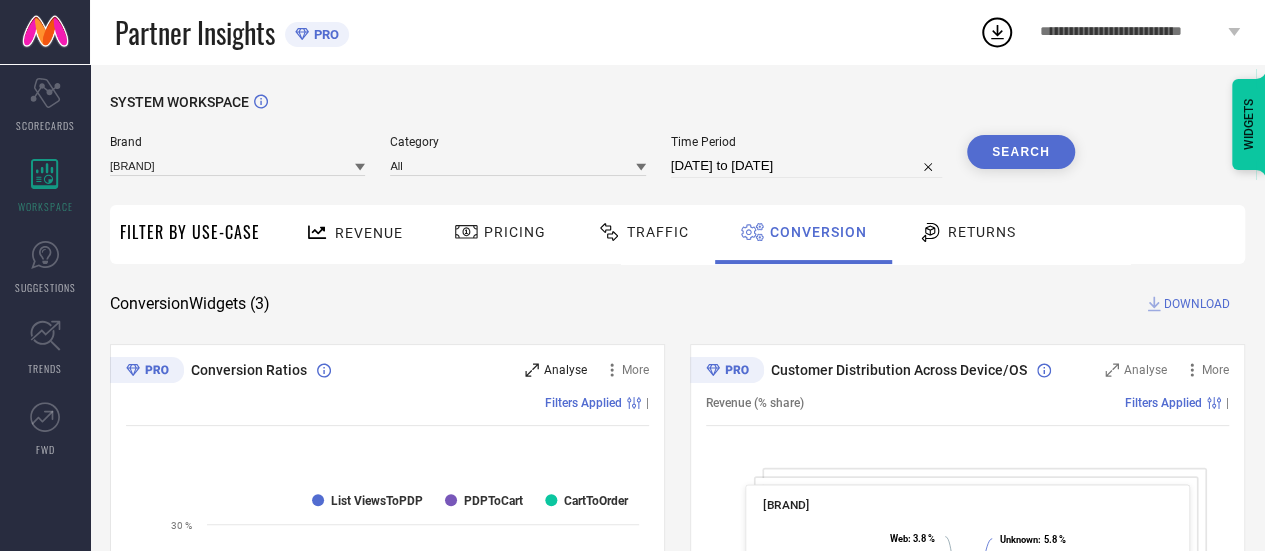 click on "Analyse" at bounding box center (565, 370) 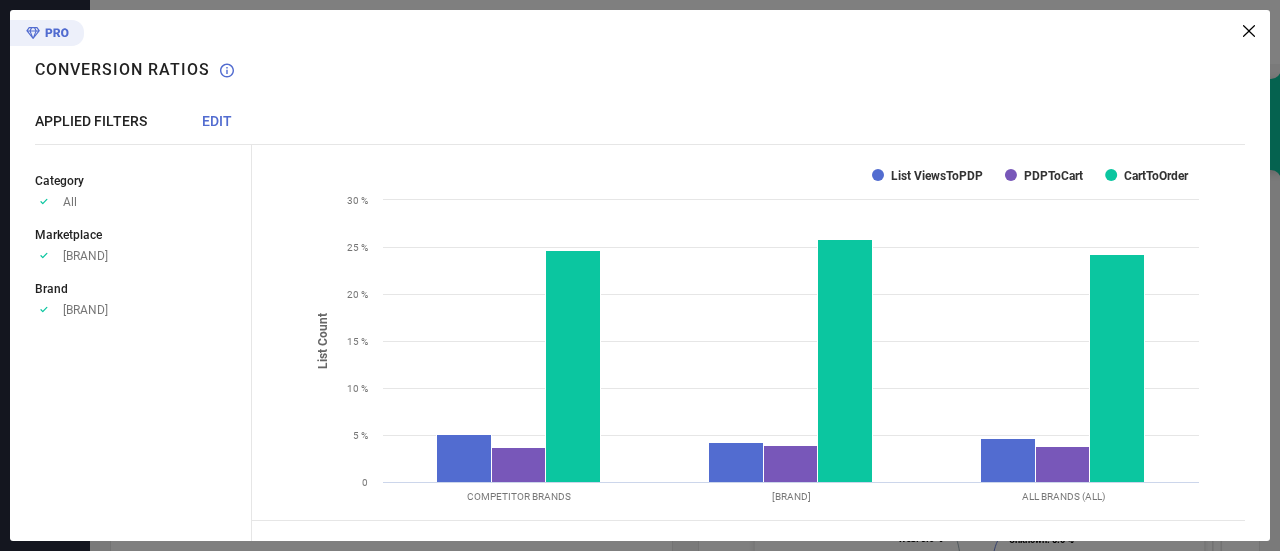 scroll, scrollTop: 0, scrollLeft: 0, axis: both 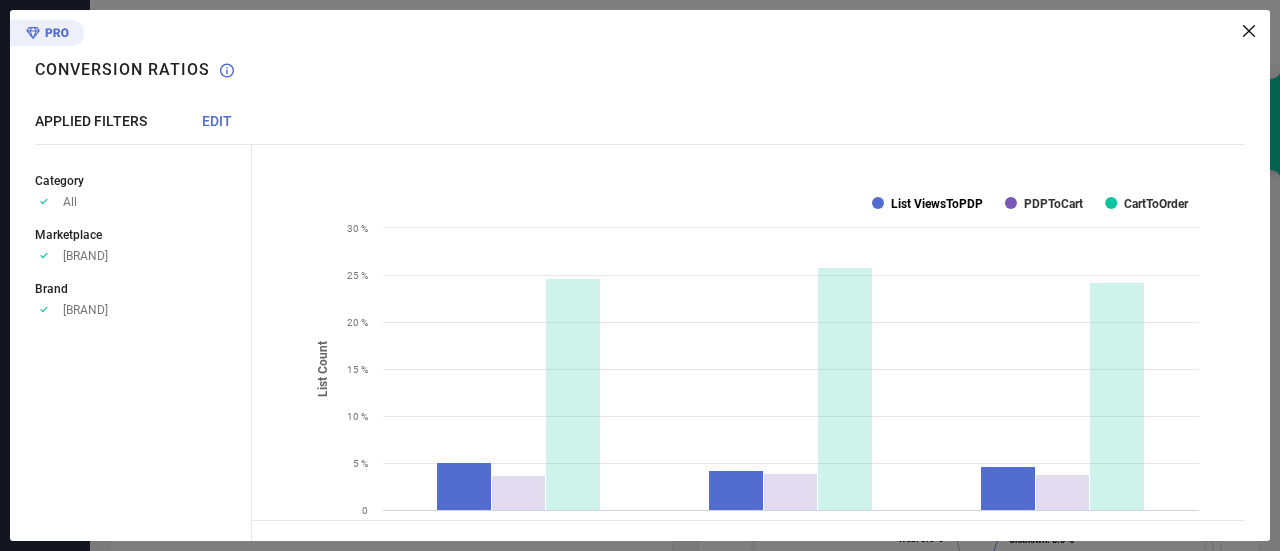 click on "List ViewsToPDP" 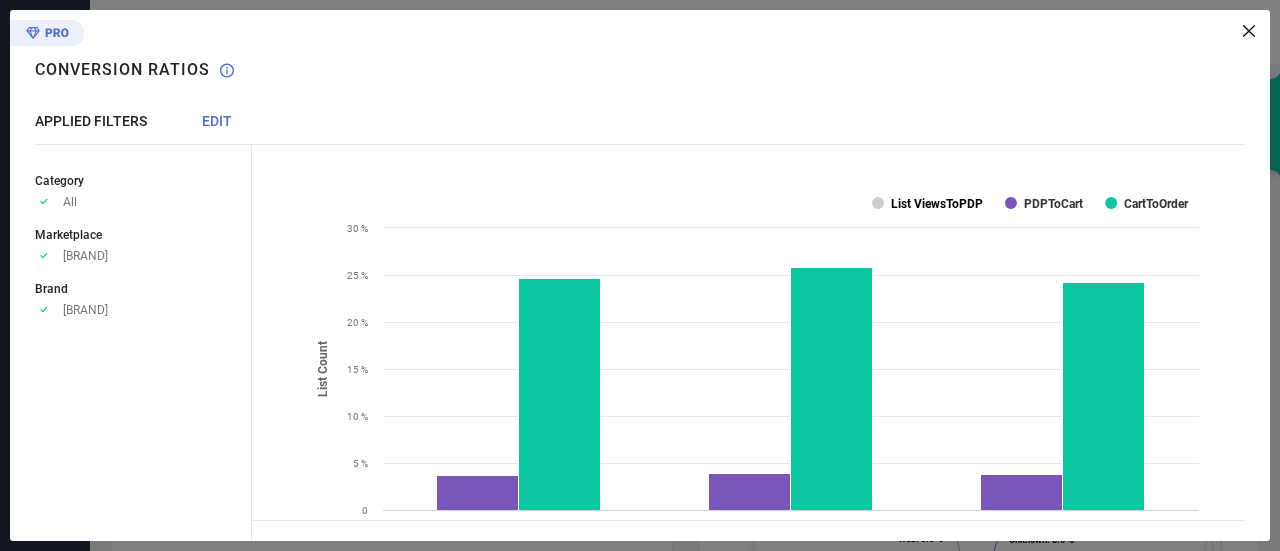 click on "List ViewsToPDP" 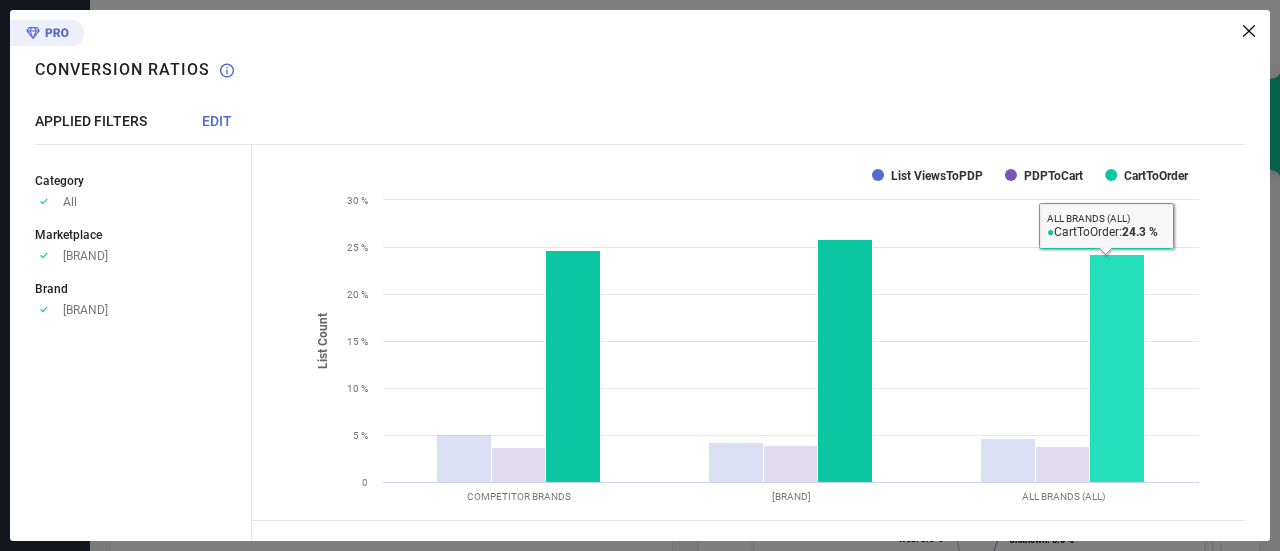 scroll, scrollTop: 0, scrollLeft: 0, axis: both 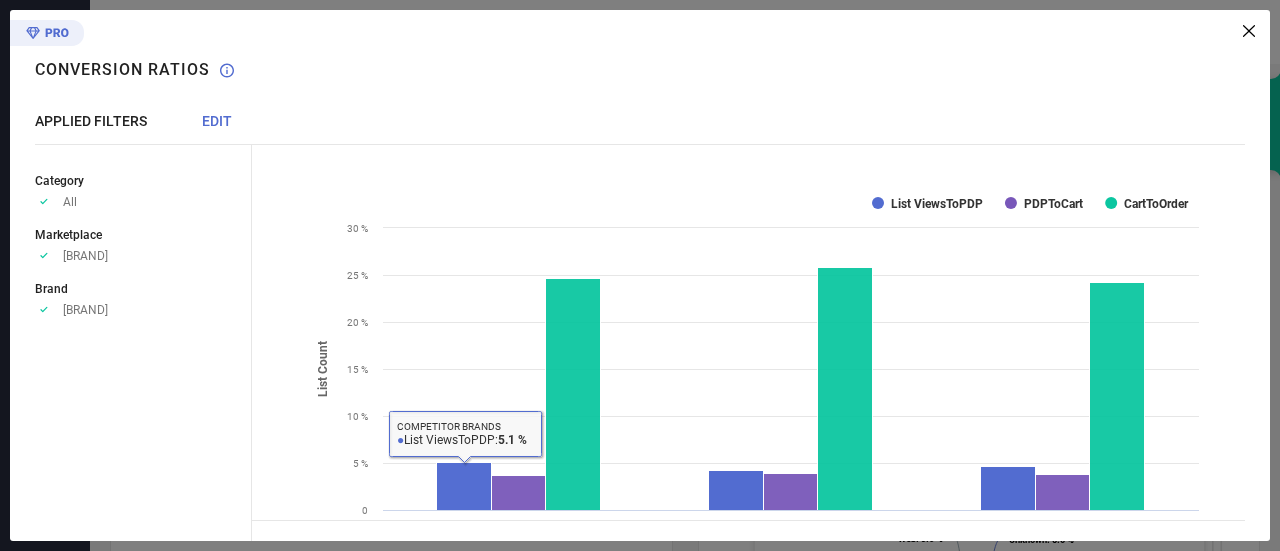 click 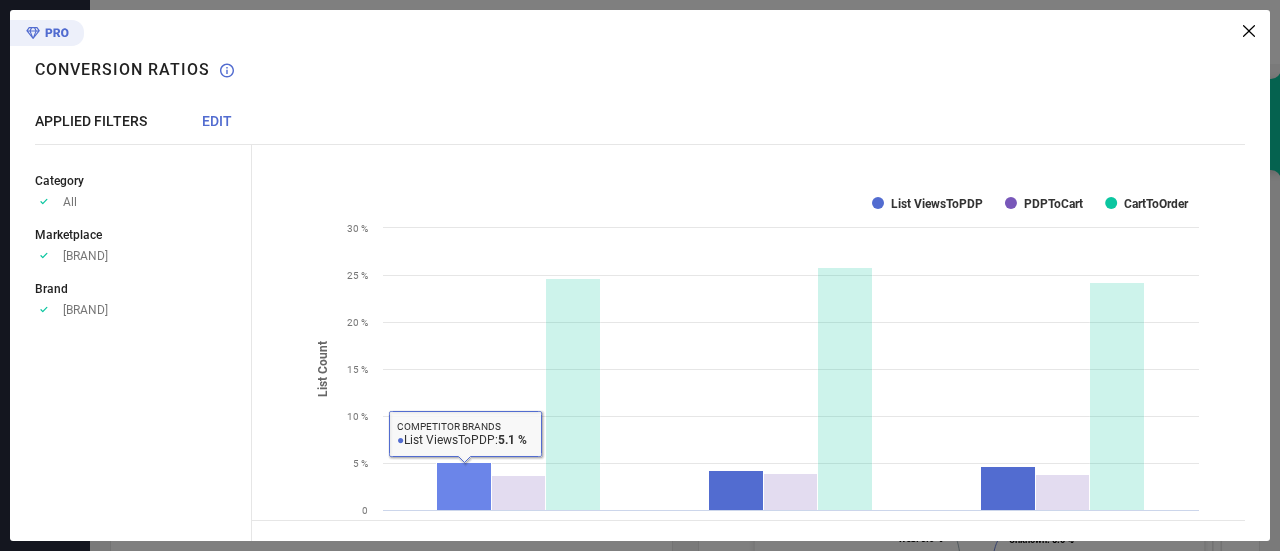 click 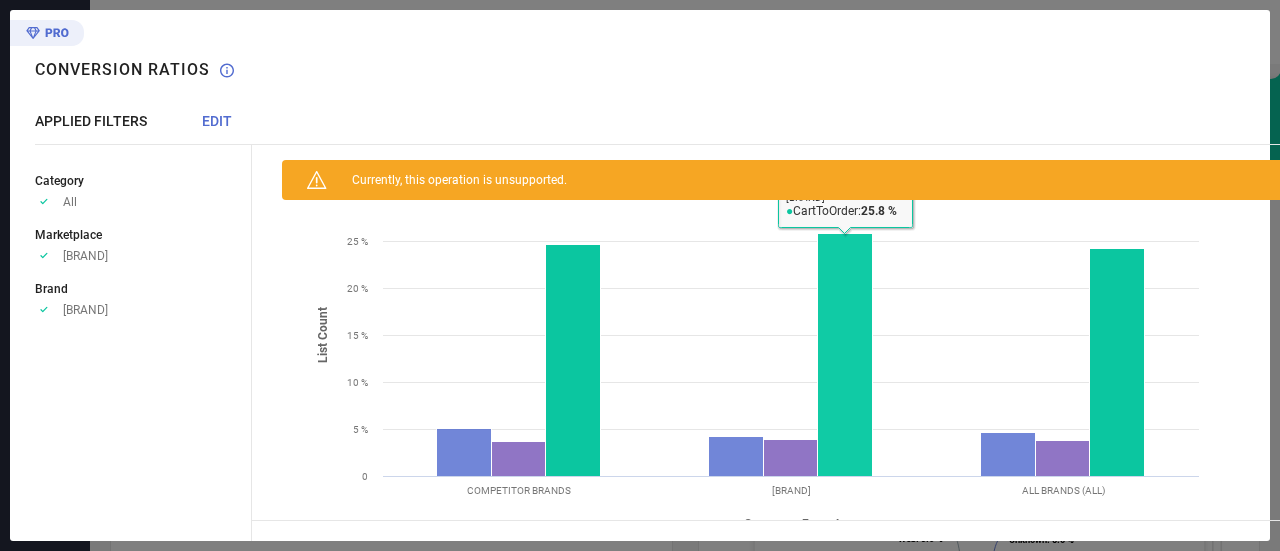 scroll, scrollTop: 118, scrollLeft: 0, axis: vertical 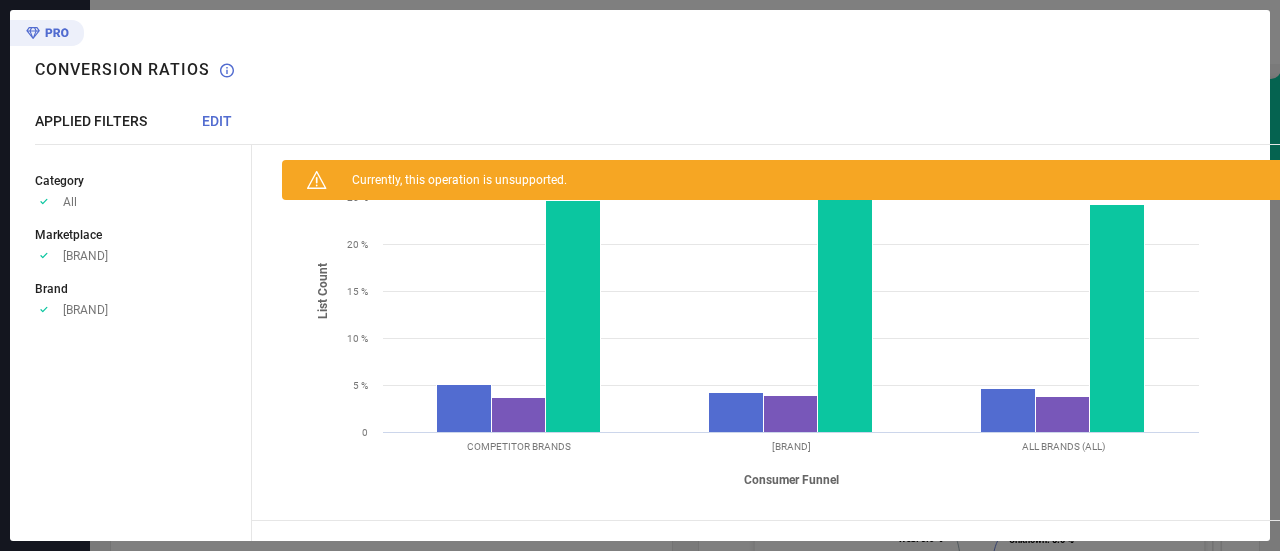 click on "COMPETITOR BRANDS" 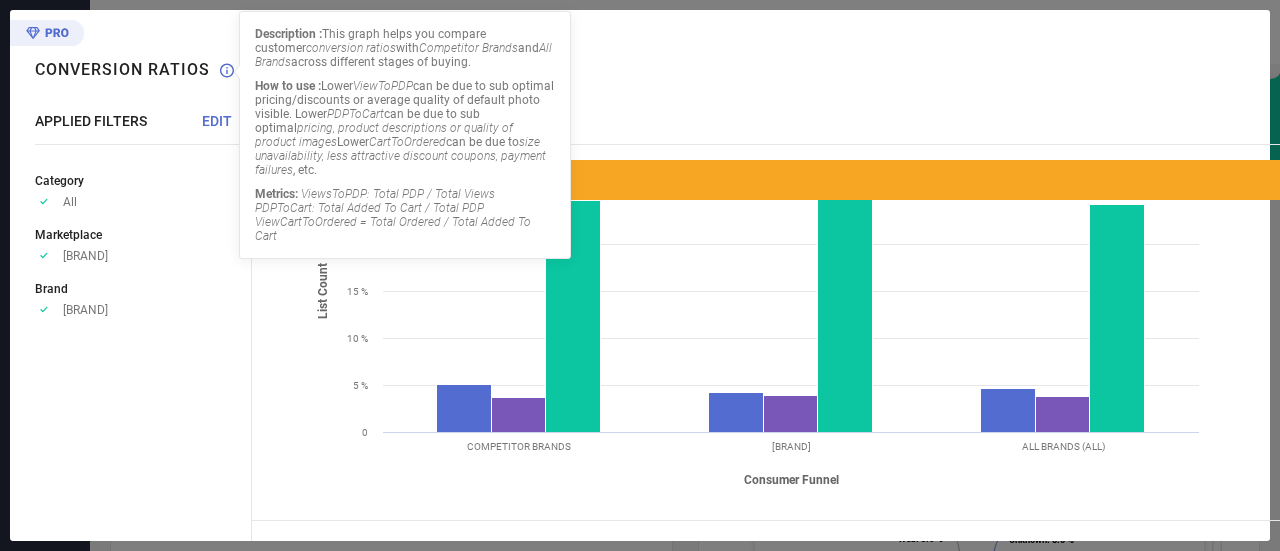 click 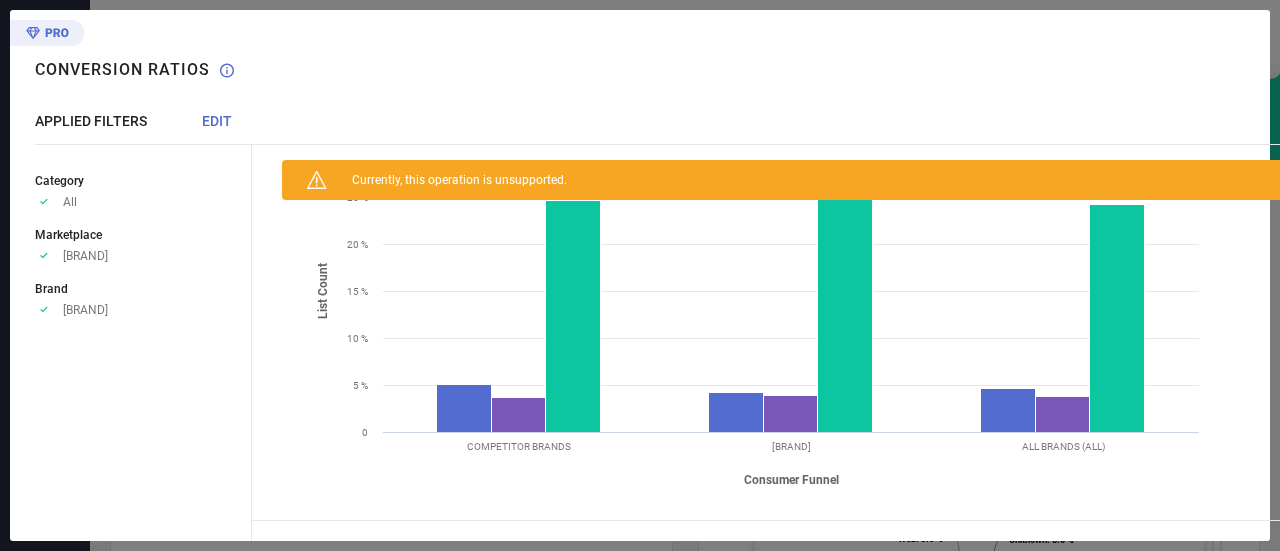click on "EDIT" at bounding box center (217, 121) 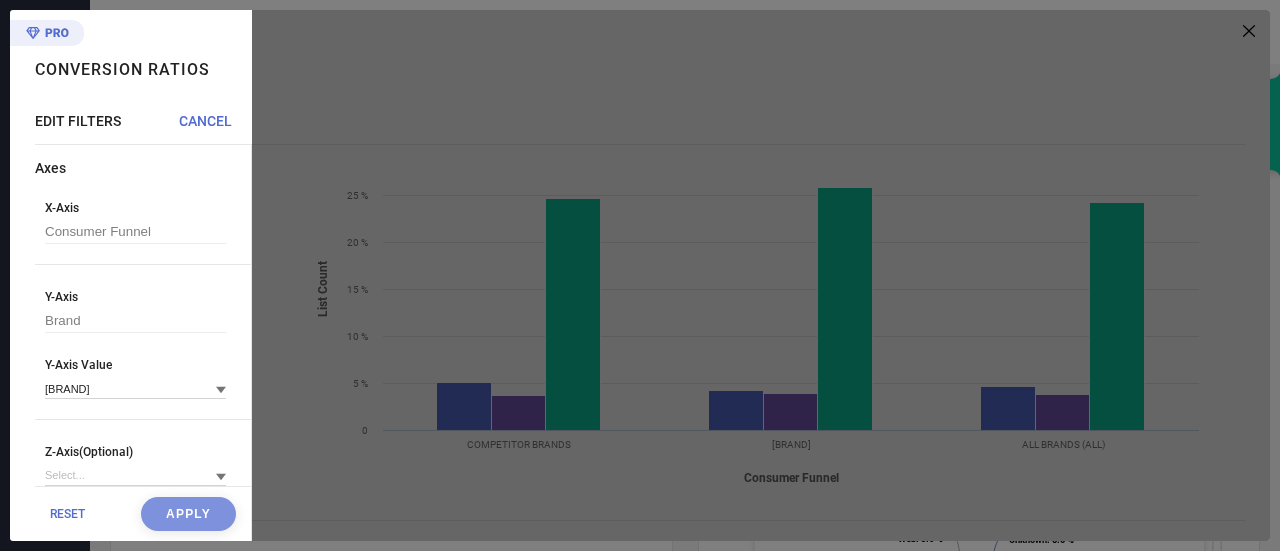 scroll, scrollTop: 78, scrollLeft: 0, axis: vertical 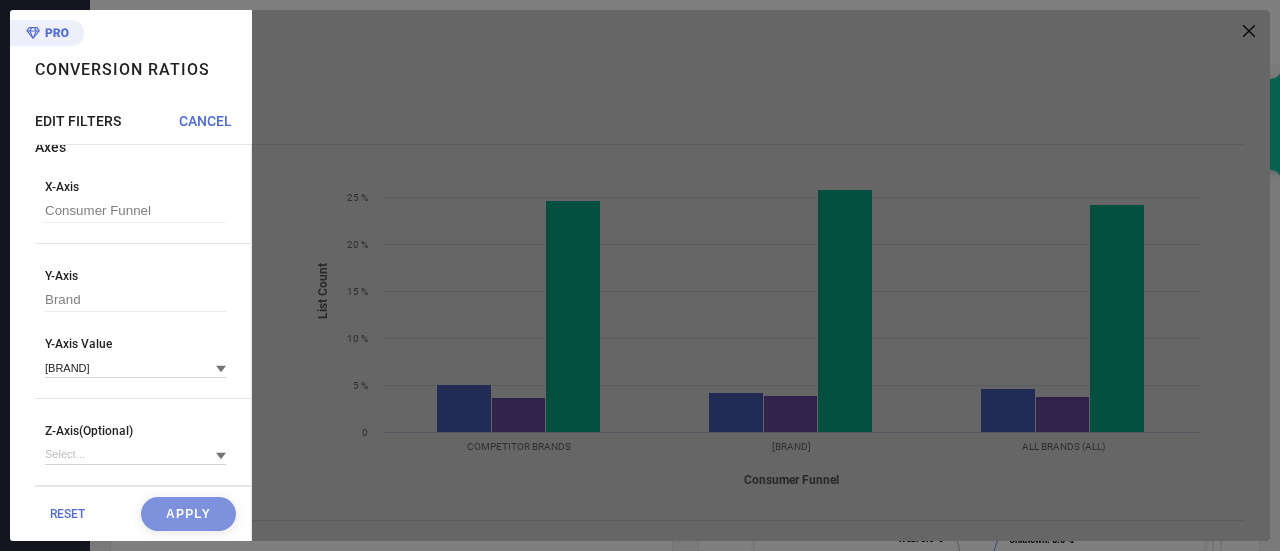 click on "RESET" at bounding box center (67, 514) 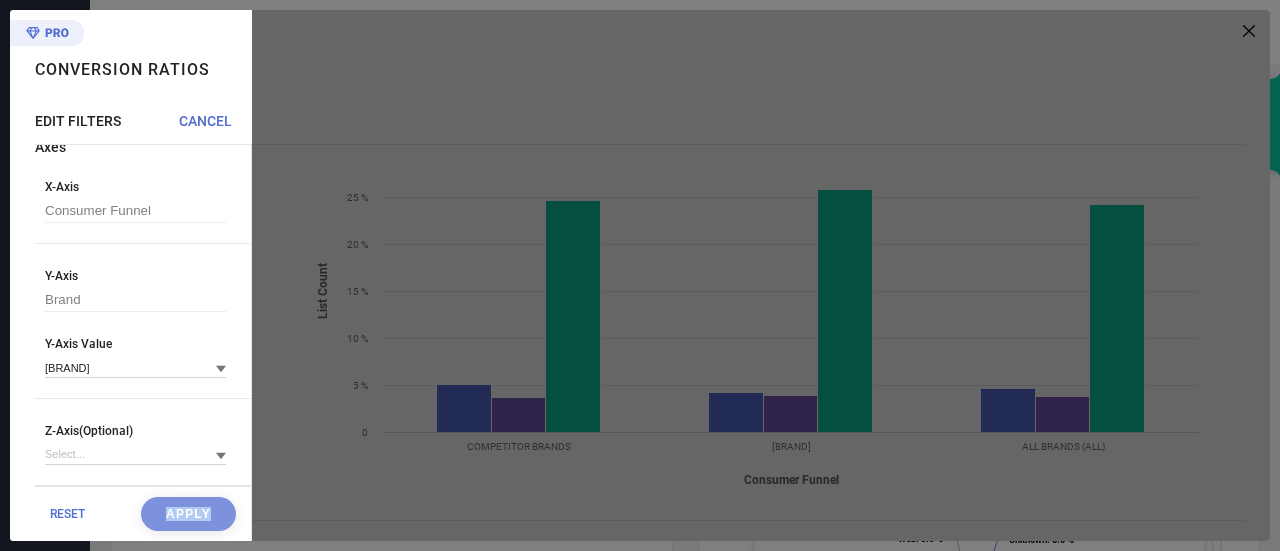click on "RESET Apply" at bounding box center [143, 513] 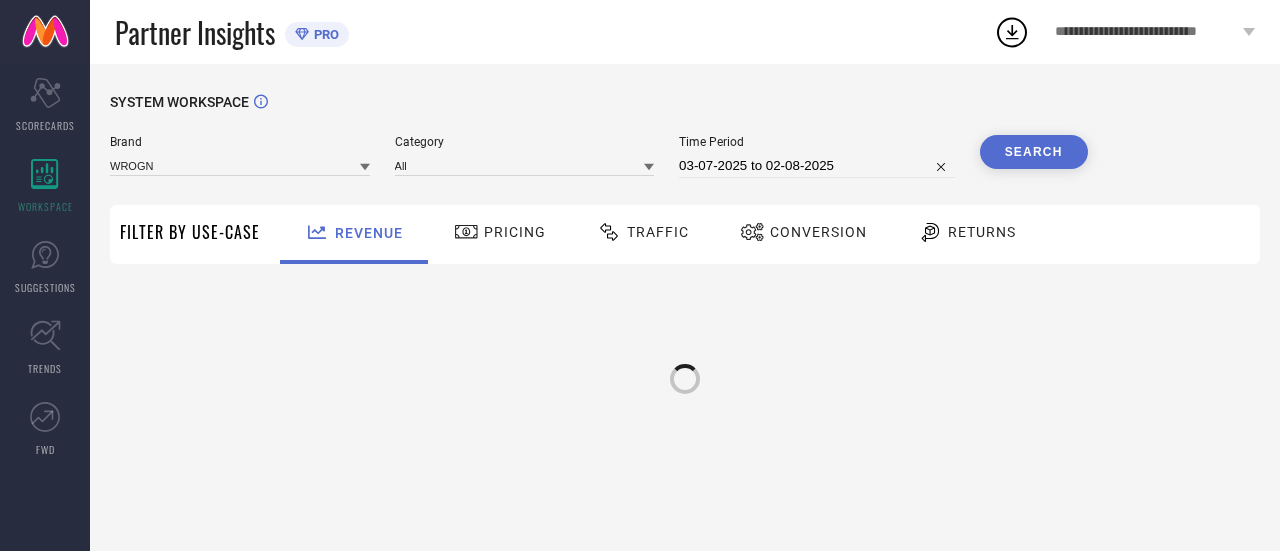 scroll, scrollTop: 0, scrollLeft: 0, axis: both 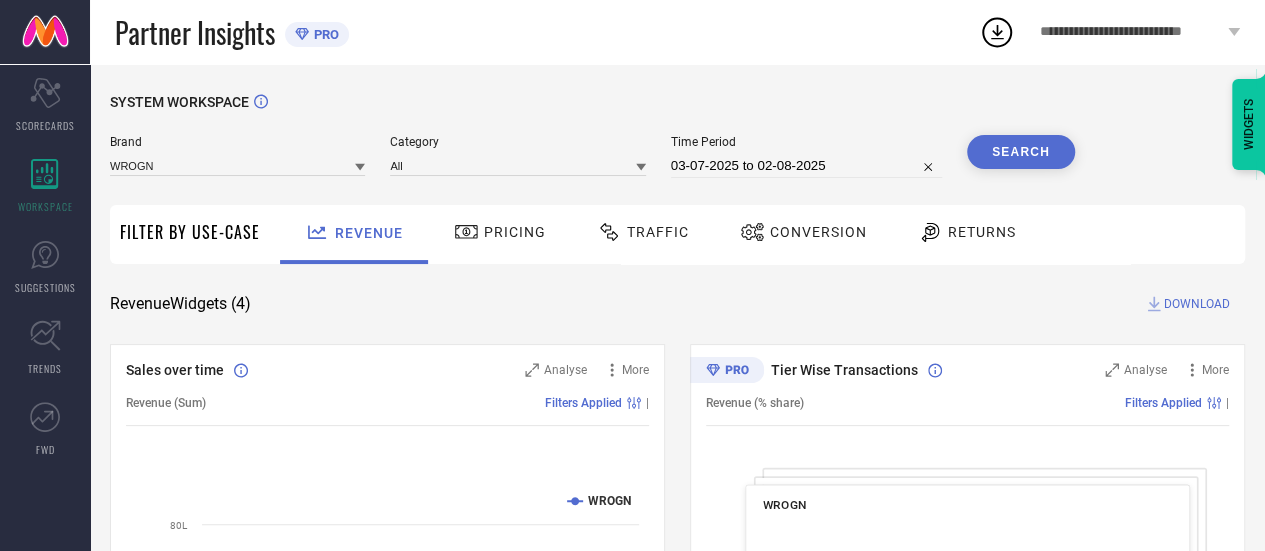 drag, startPoint x: 668, startPoint y: 229, endPoint x: 666, endPoint y: 193, distance: 36.05551 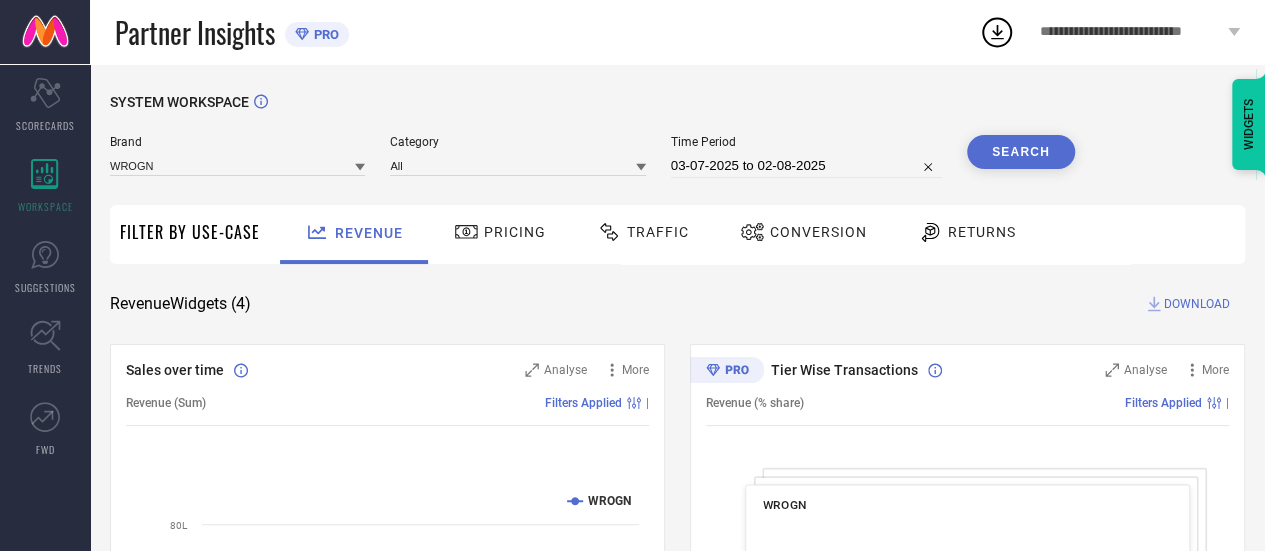 click on "SYSTEM WORKSPACE Brand WROGN Category All Time Period [DATE] to [DATE] Search Filter By Use-Case Revenue Pricing Traffic Conversion Returns Revenue  Widgets ( 4 ) DOWNLOAD Sales over time Analyse More Revenue (Sum) Filters Applied |  Created with Highcharts 9.3.3 Time Aggregate Revenue WROGN [DATE] [DATE] [DATE] [DATE] [DATE] 50L 60L 70L 80L Week from [MONTH], [MONTH] [DAY], [YEAR] ●  WROGN:  74,04,534  Tier Wise Transactions Analyse More Revenue (% share) Filters Applied |  WROGN Created with Highcharts 9.3.3 Metro : 45.4 % ​ Metro : 45.4 % Tier 1A : 6.1 % ​ Tier 1A : 6.1 % Tier 1B : 8.8 % ​ Tier 1B : 8.8 % Tier 2 : 6.3 % ​ Tier 2 : 6.3 % Tier 3 & Others : 33.4 % ​ Tier 3 & Others : 33.4 % Region Wise Transactions Analyse More Revenue (% share) Filters Applied |  WROGN Created with Highcharts 9.3.3 East : 1.7 % ​ East : 1.7 % East/North East : 9.4 % ​ East/North East : 9.4 % North : 32.3 % ​ North : 32.3 % South : 38.1 % ​ South : 38.1 % West : 18.6 % ​ West : 18.6 % More +" at bounding box center (677, 731) 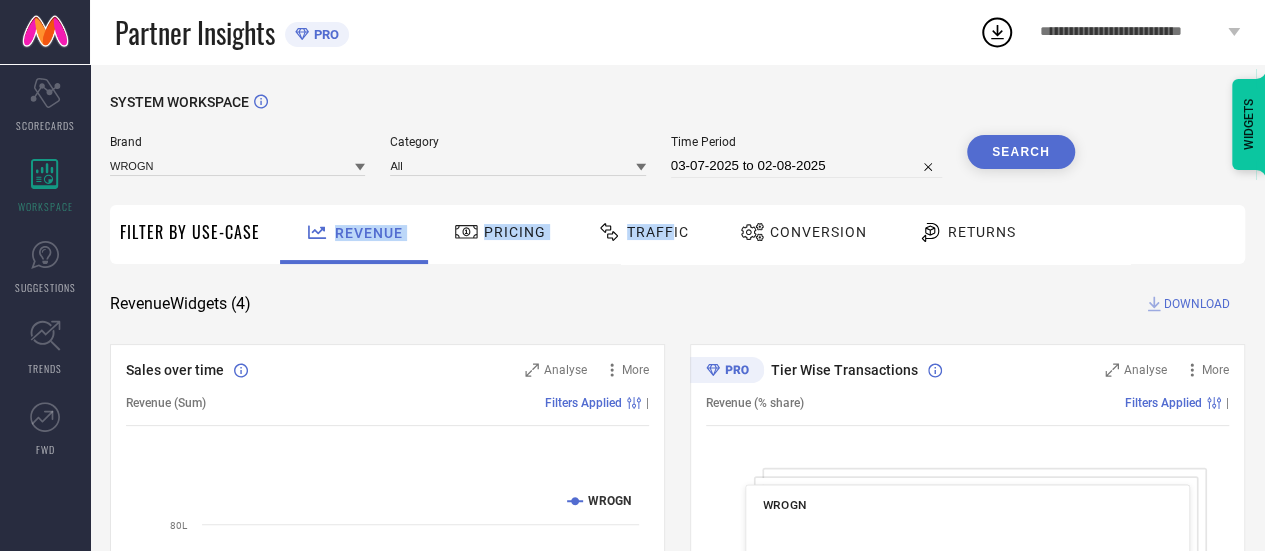click on "Traffic" at bounding box center [658, 232] 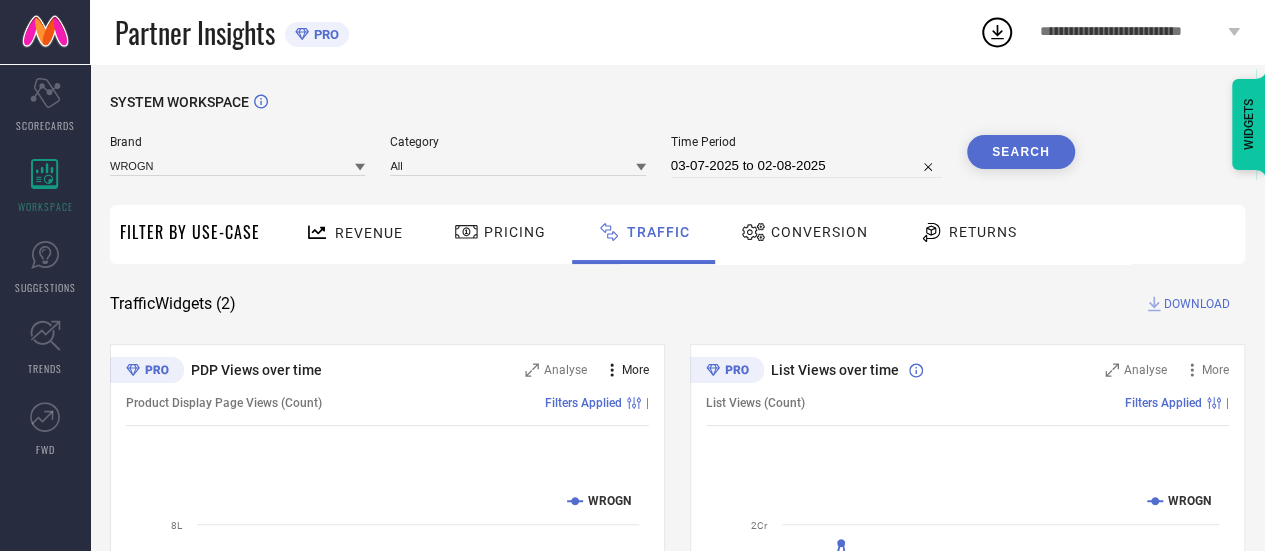click on "More" at bounding box center [635, 370] 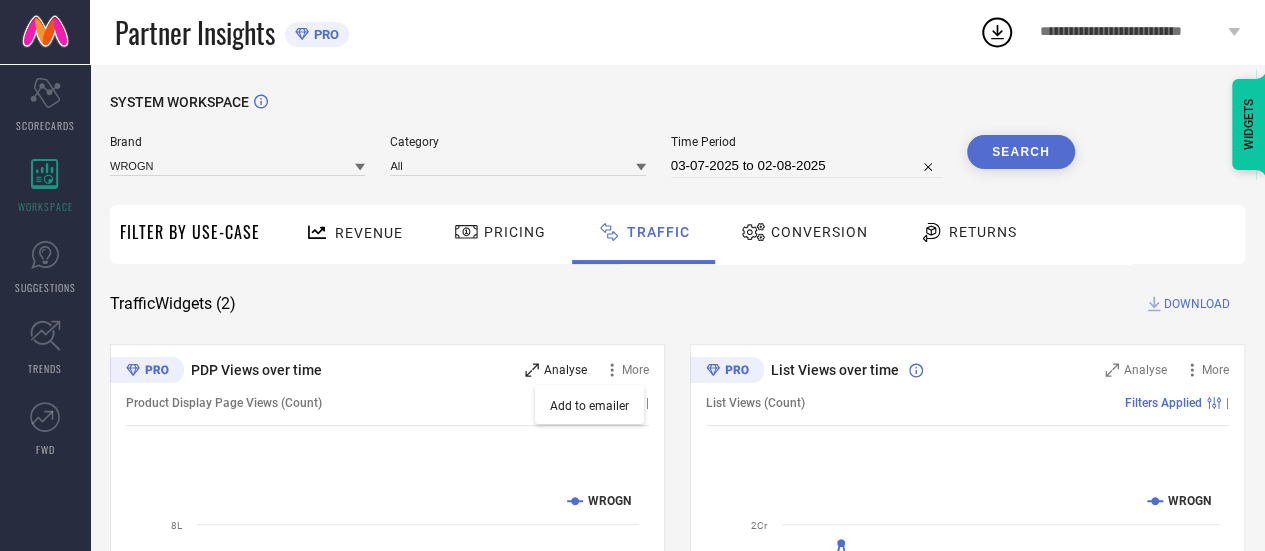 click on "Analyse" at bounding box center [565, 370] 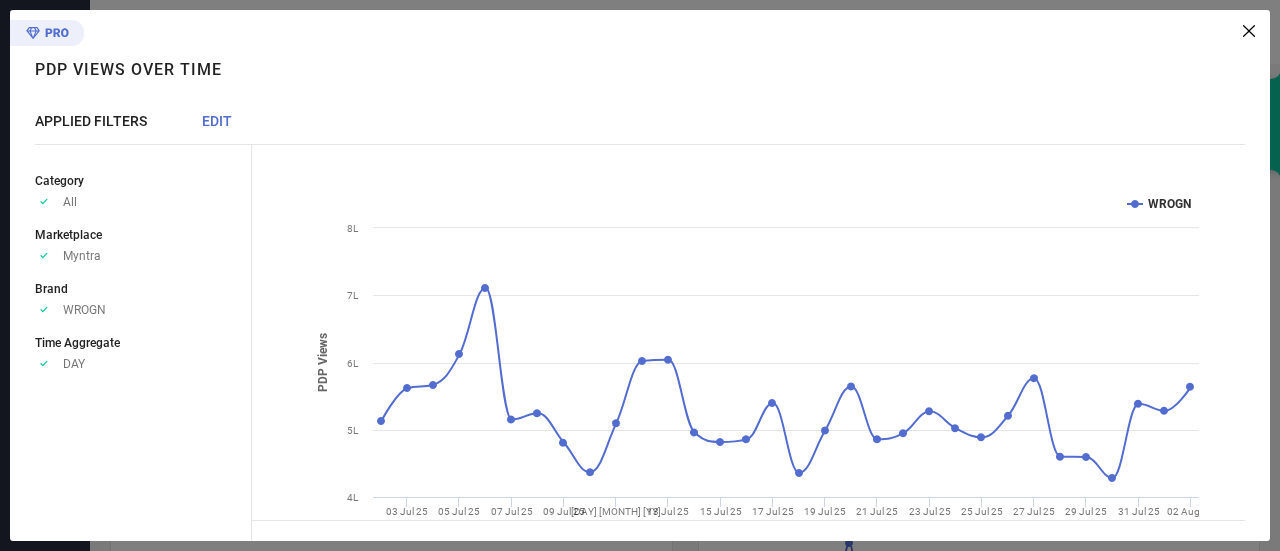 scroll, scrollTop: 78, scrollLeft: 0, axis: vertical 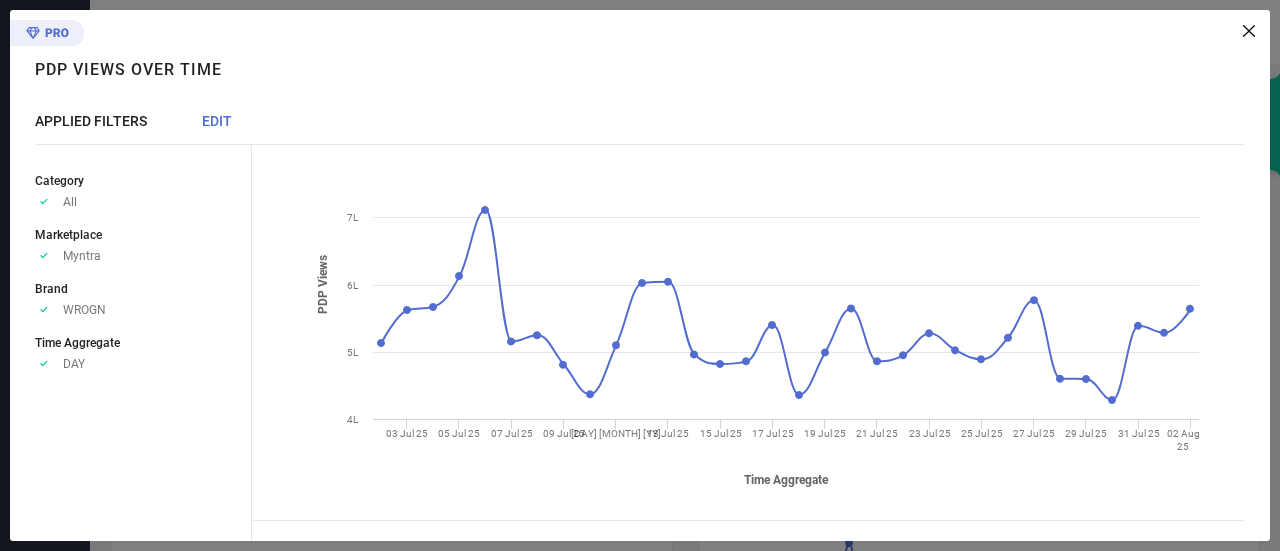click on "Time Aggregate" 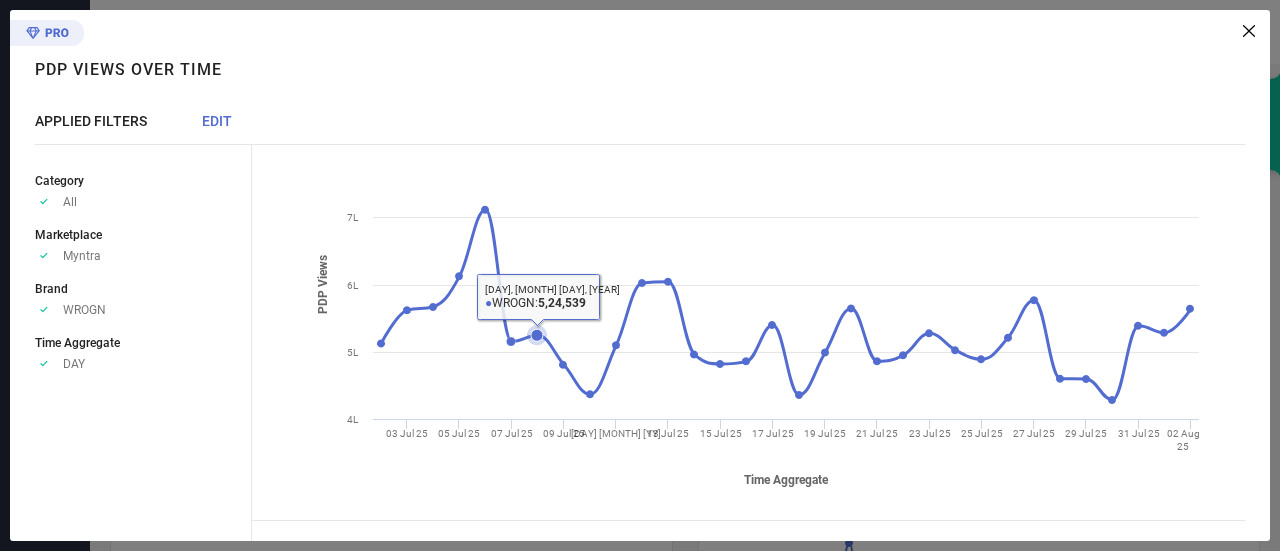 scroll, scrollTop: 0, scrollLeft: 0, axis: both 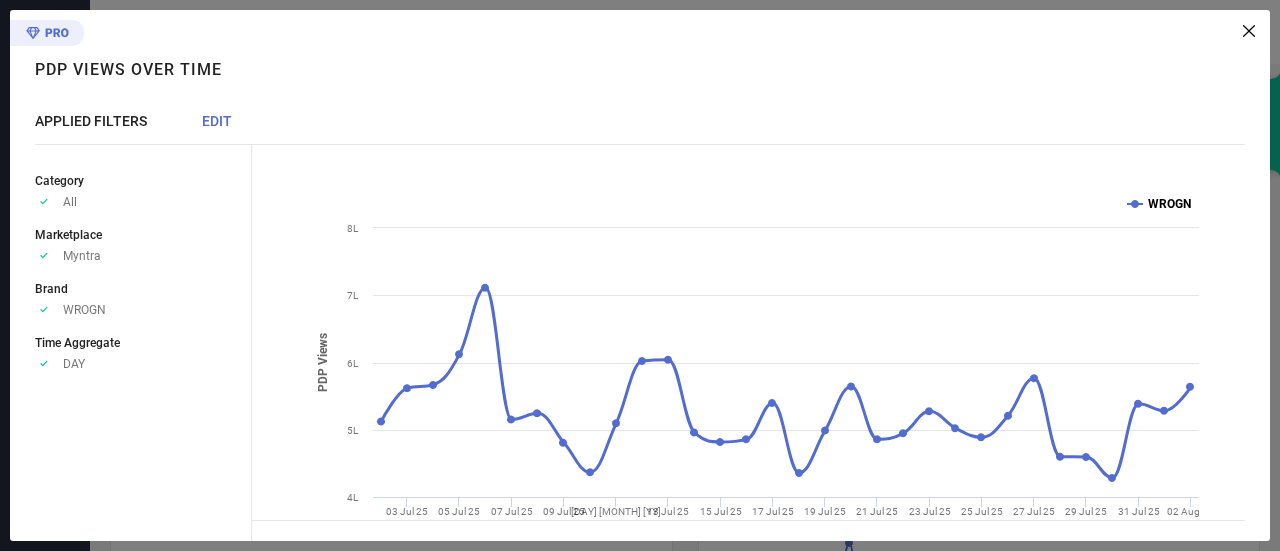 click on "WROGN" 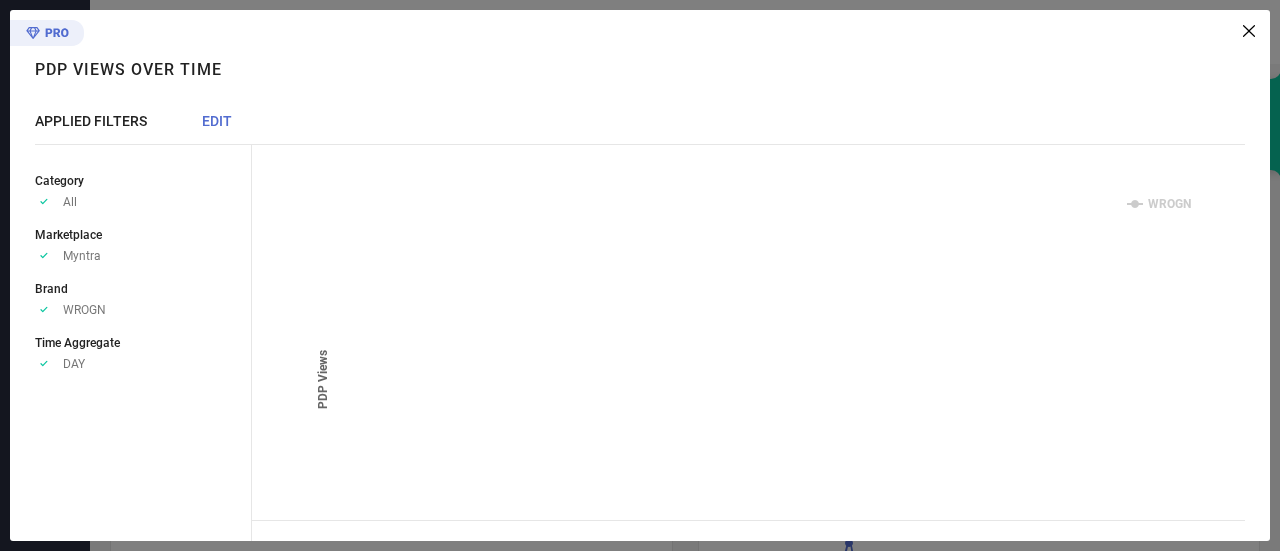 click on "WROGN" 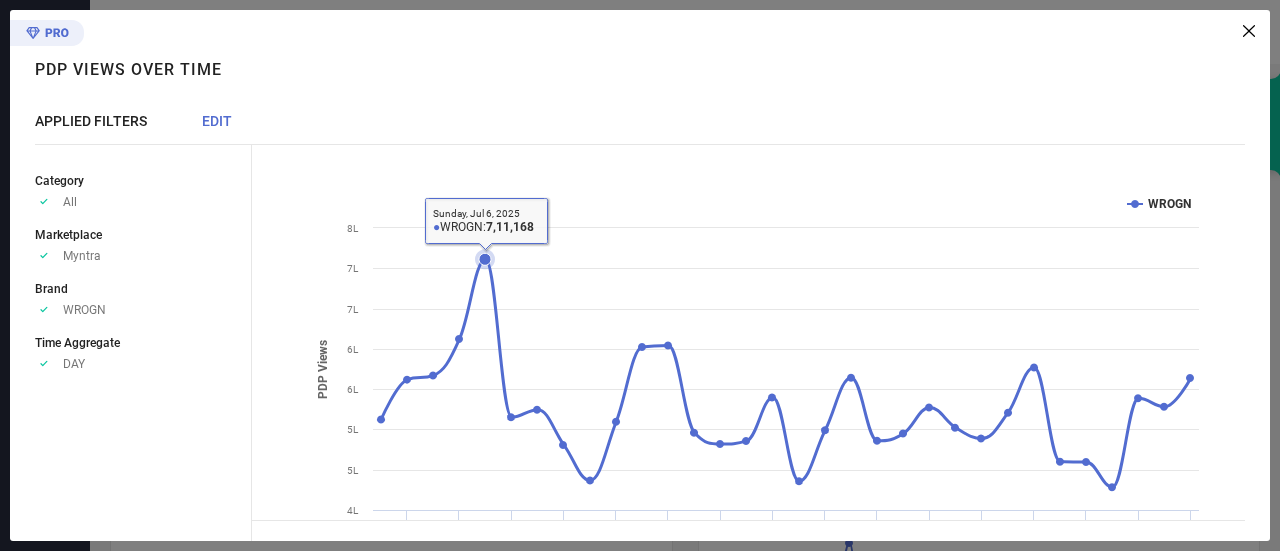 click 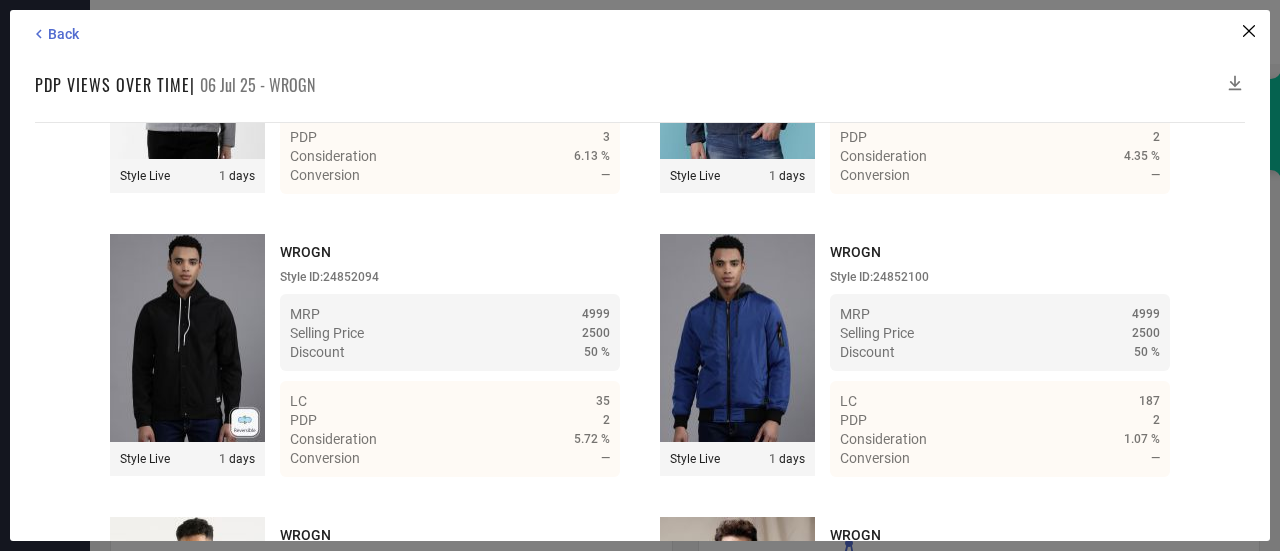 scroll, scrollTop: 4000, scrollLeft: 0, axis: vertical 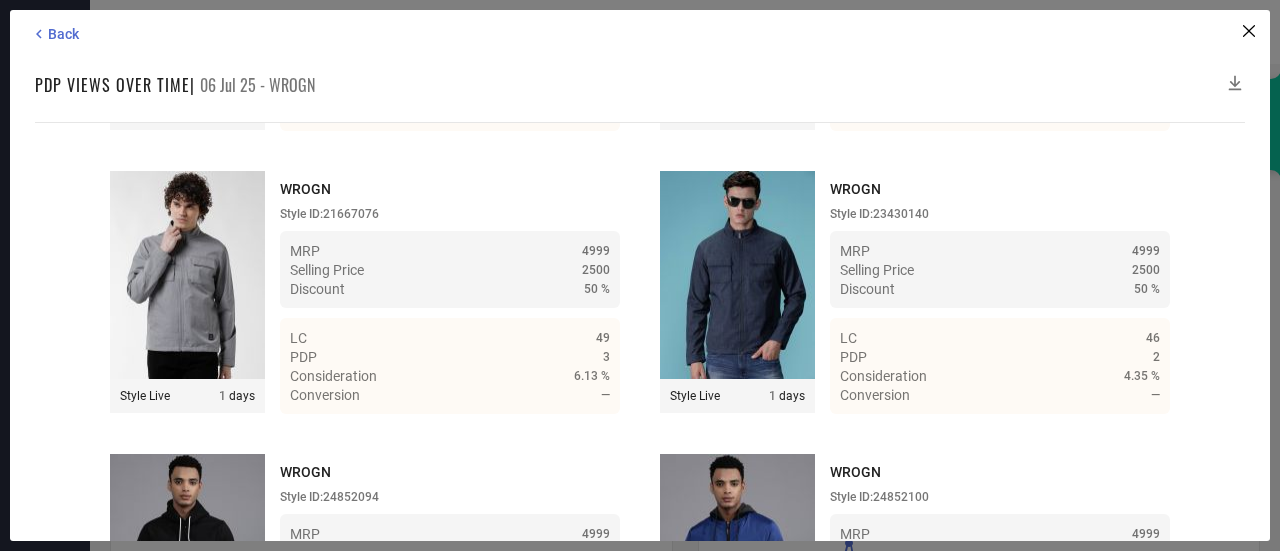 click 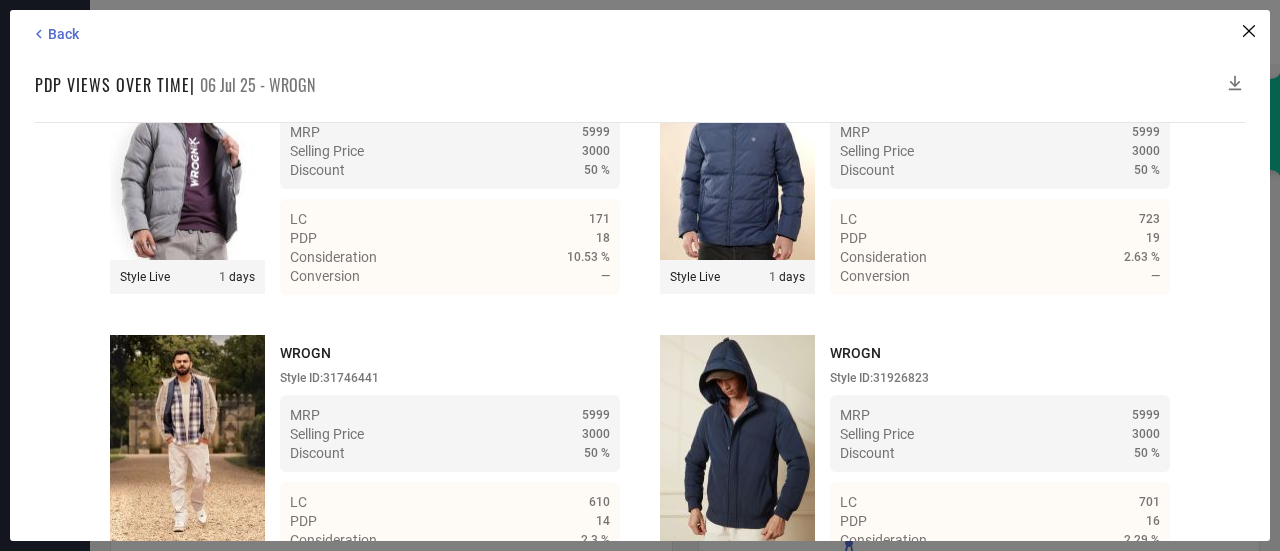 scroll, scrollTop: 900, scrollLeft: 0, axis: vertical 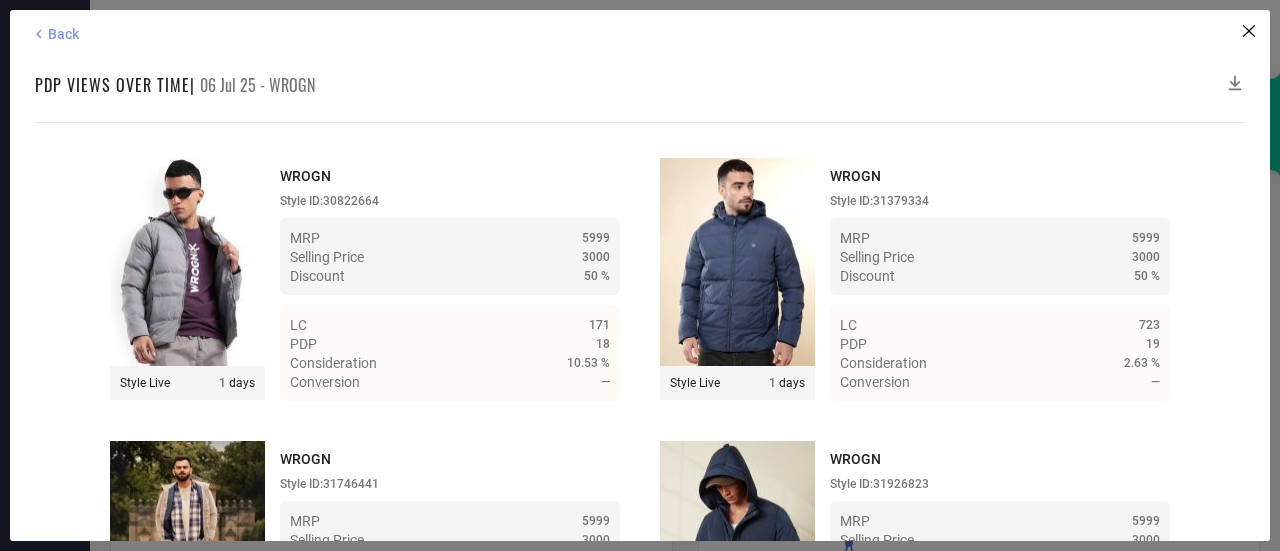 click on "Back" at bounding box center (63, 34) 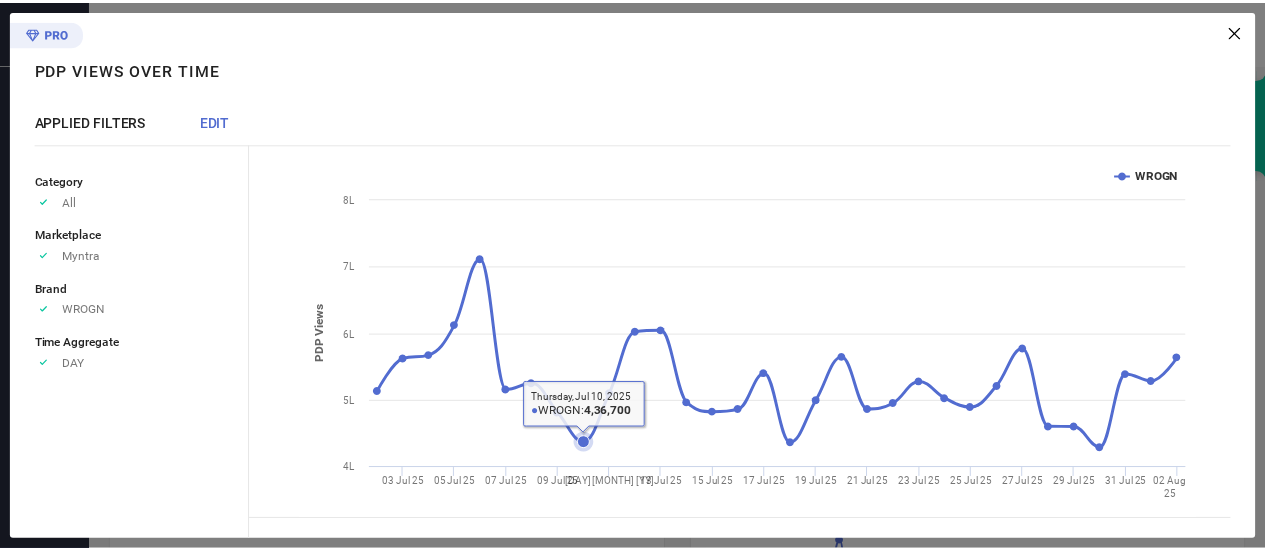 scroll, scrollTop: 0, scrollLeft: 0, axis: both 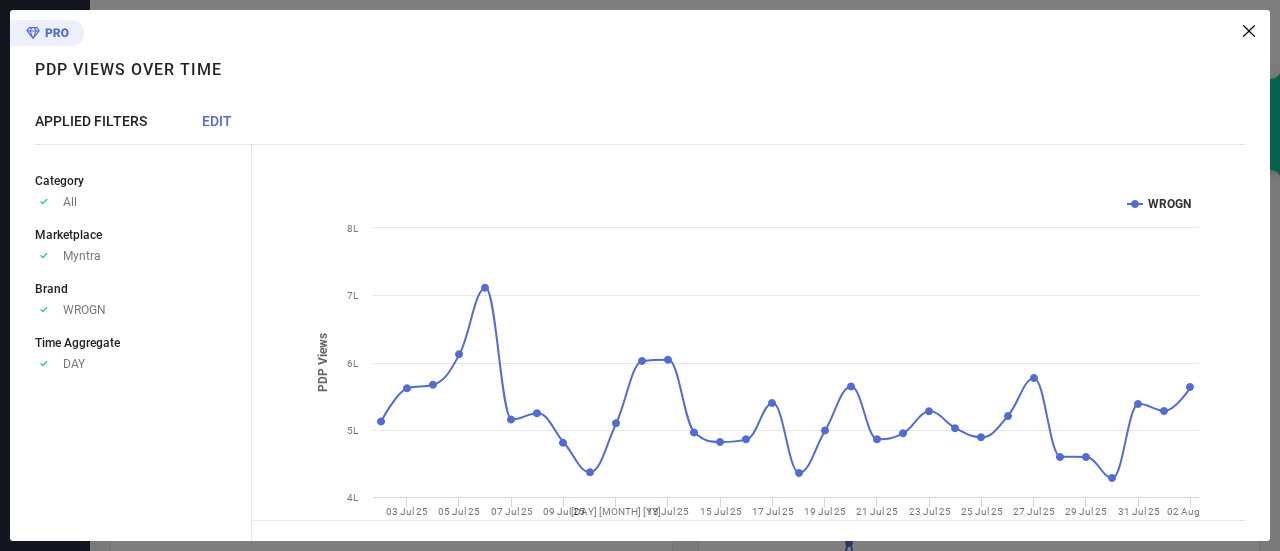 click 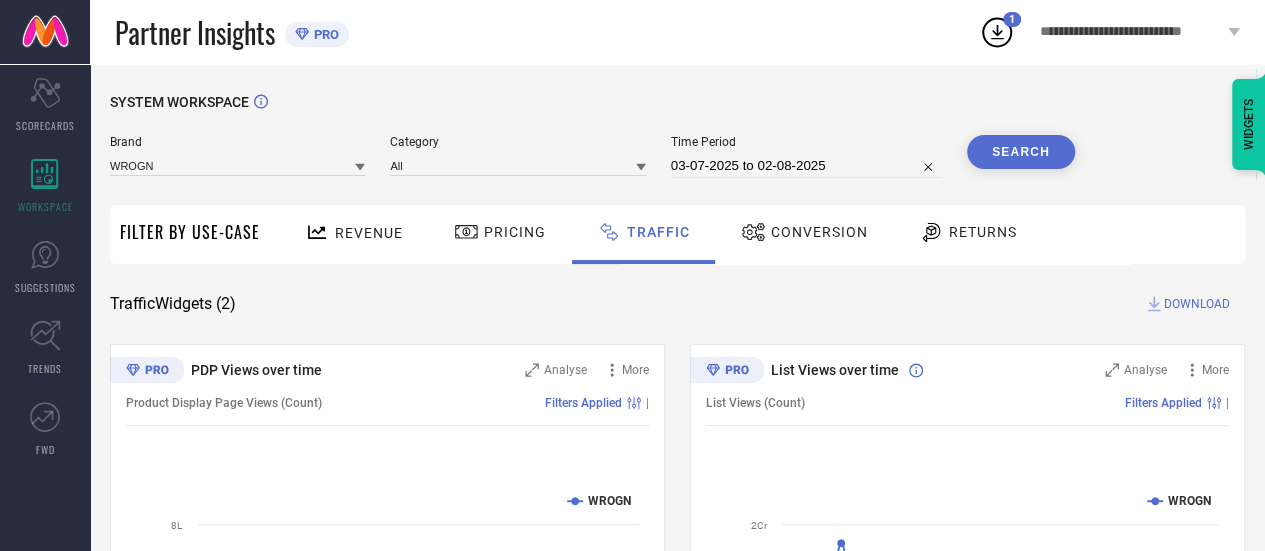 click on "03-07-2025 to 02-08-2025" at bounding box center (806, 166) 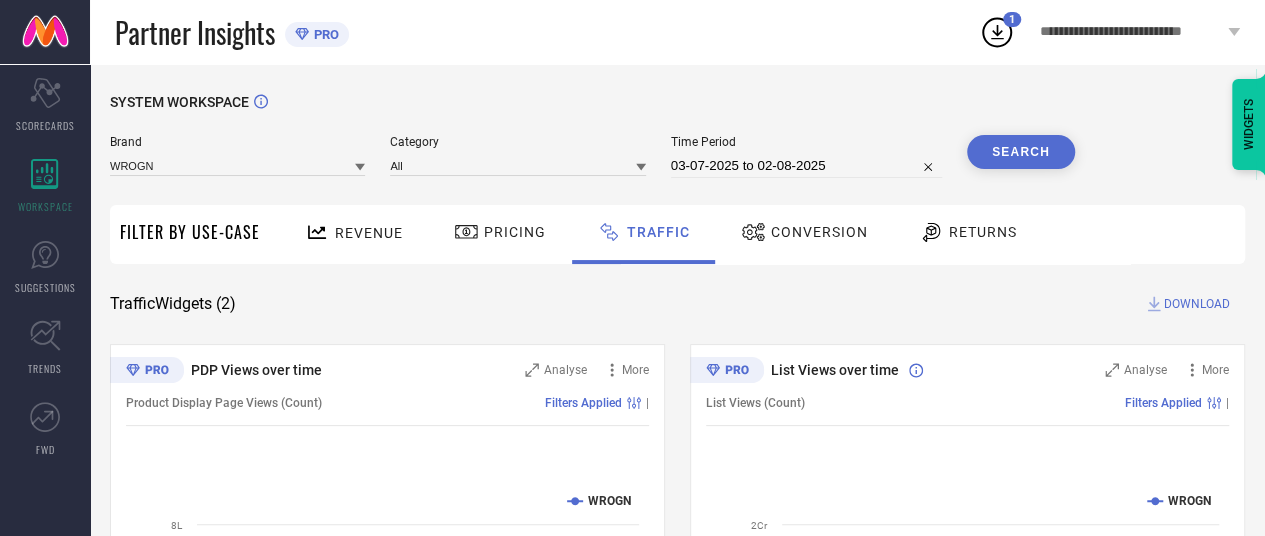select on "6" 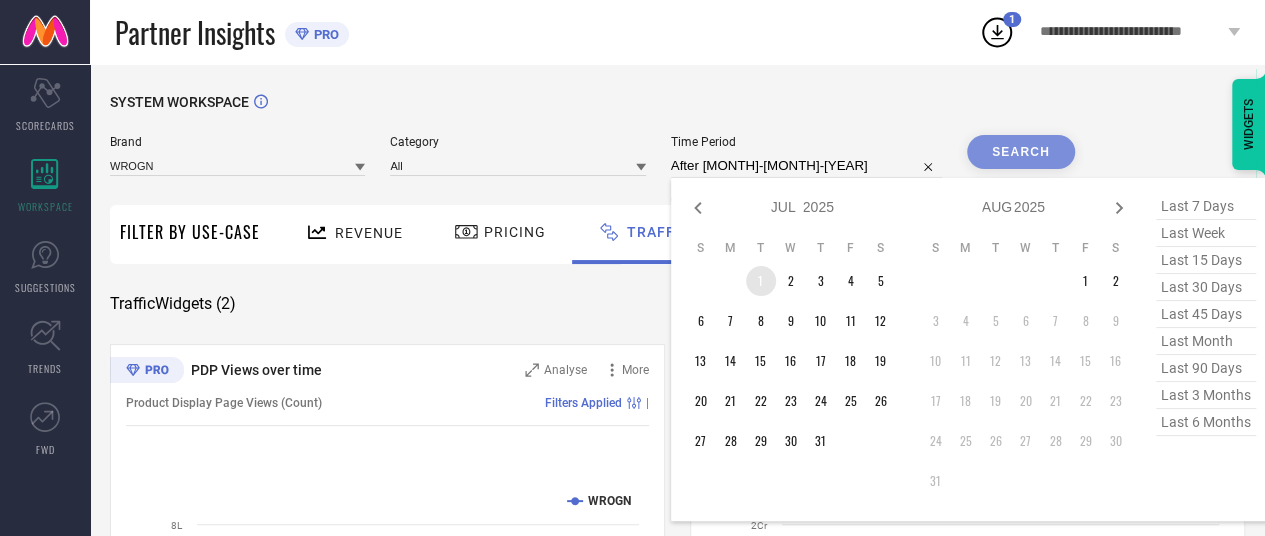 click on "1" at bounding box center [761, 281] 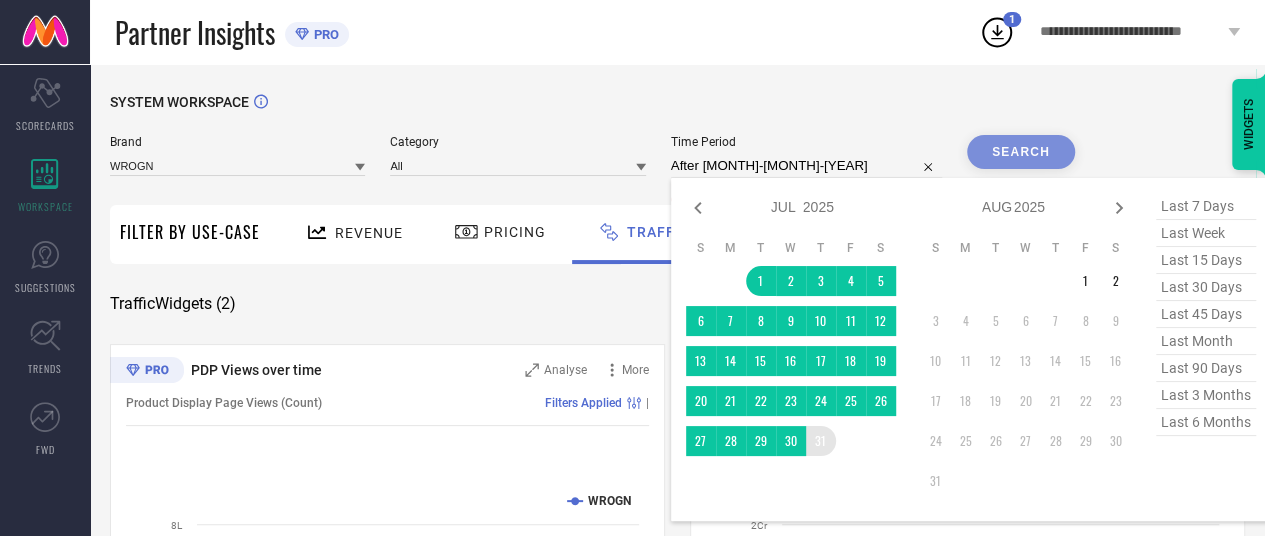 type on "01-07-2025 to 31-07-2025" 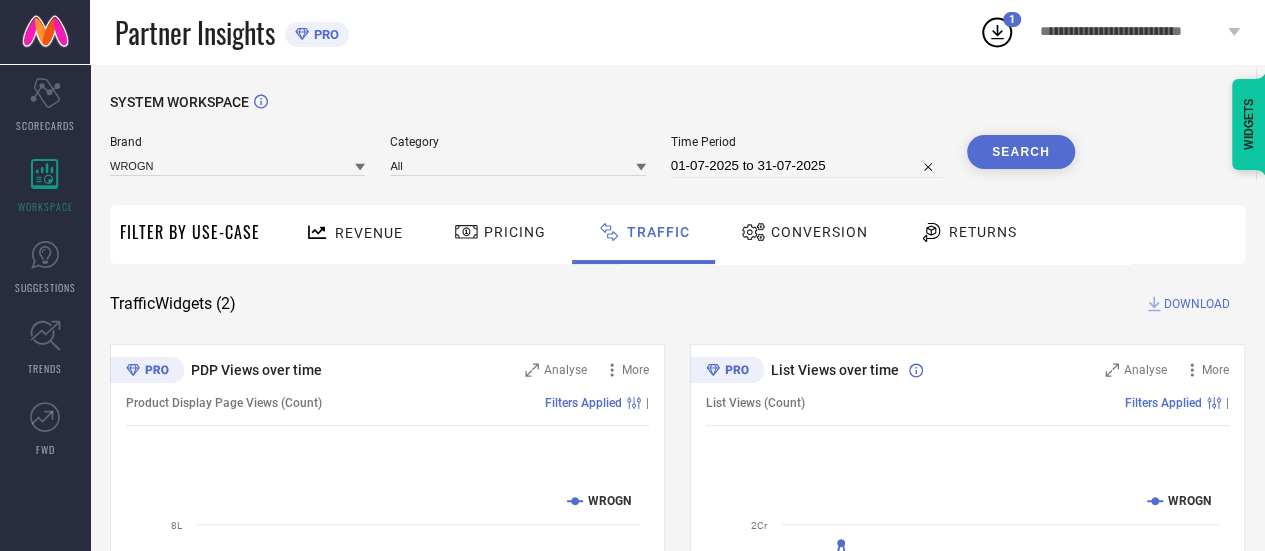 click on "Search" at bounding box center (1021, 152) 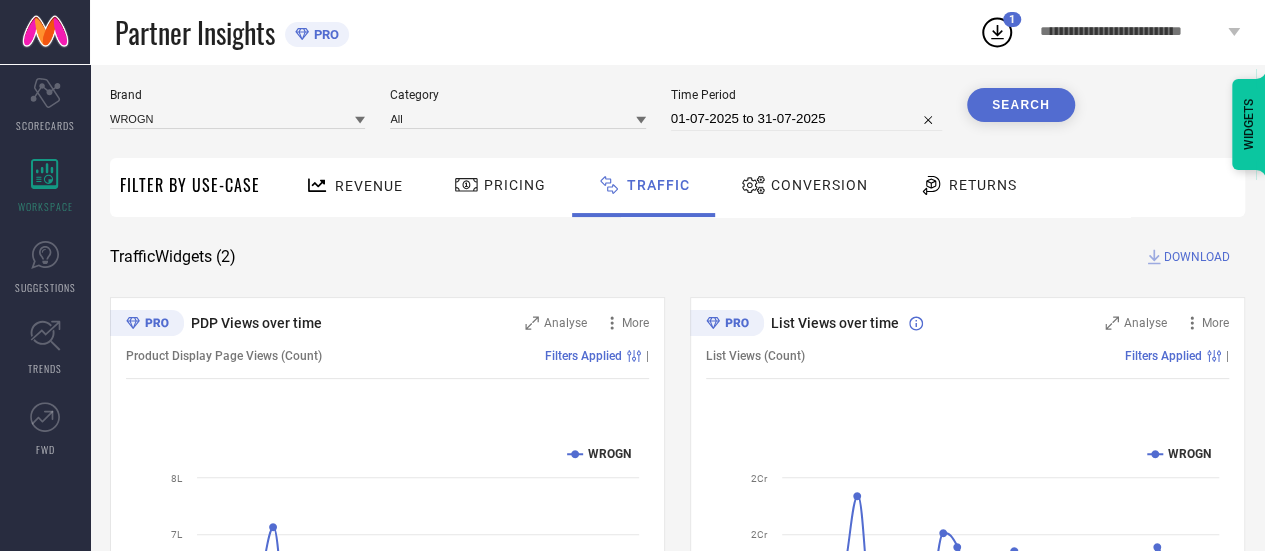 scroll, scrollTop: 0, scrollLeft: 0, axis: both 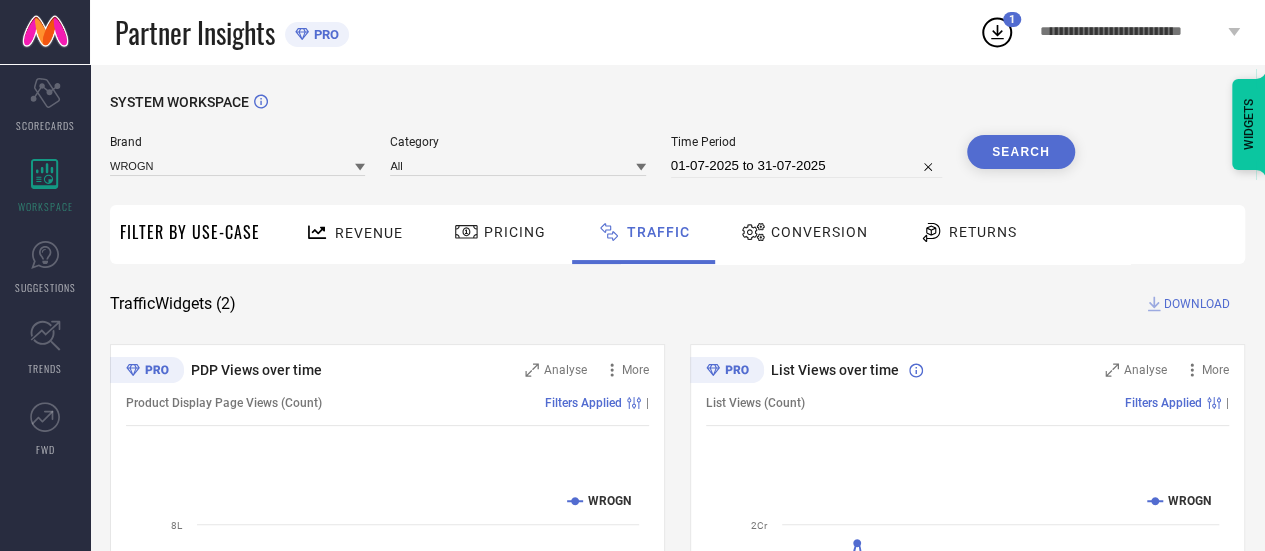 click on "DOWNLOAD" at bounding box center [1197, 304] 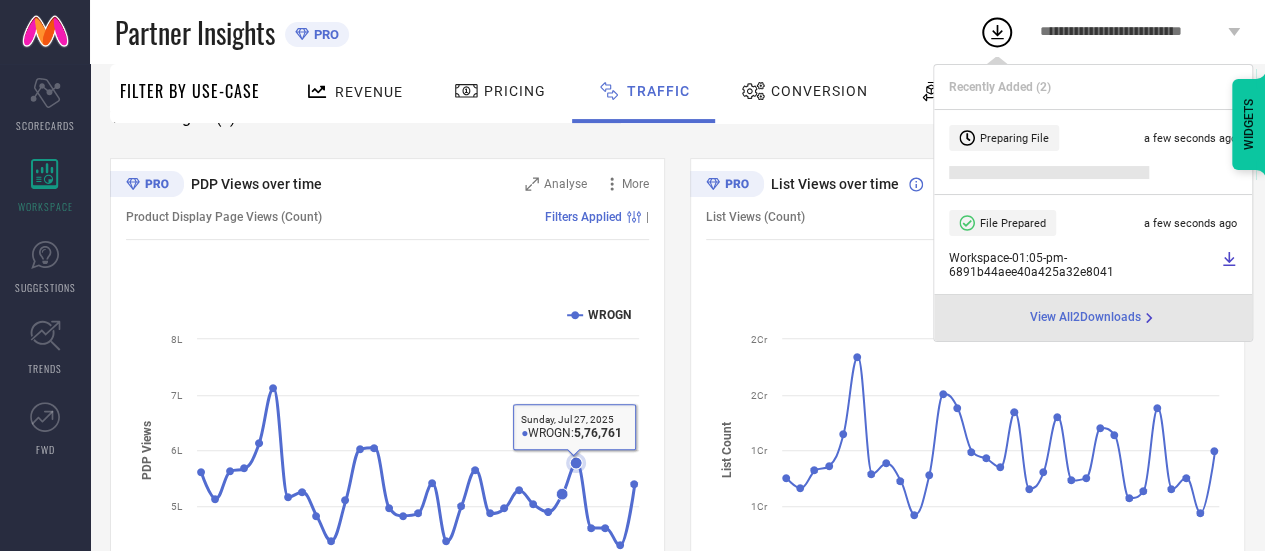 scroll, scrollTop: 100, scrollLeft: 0, axis: vertical 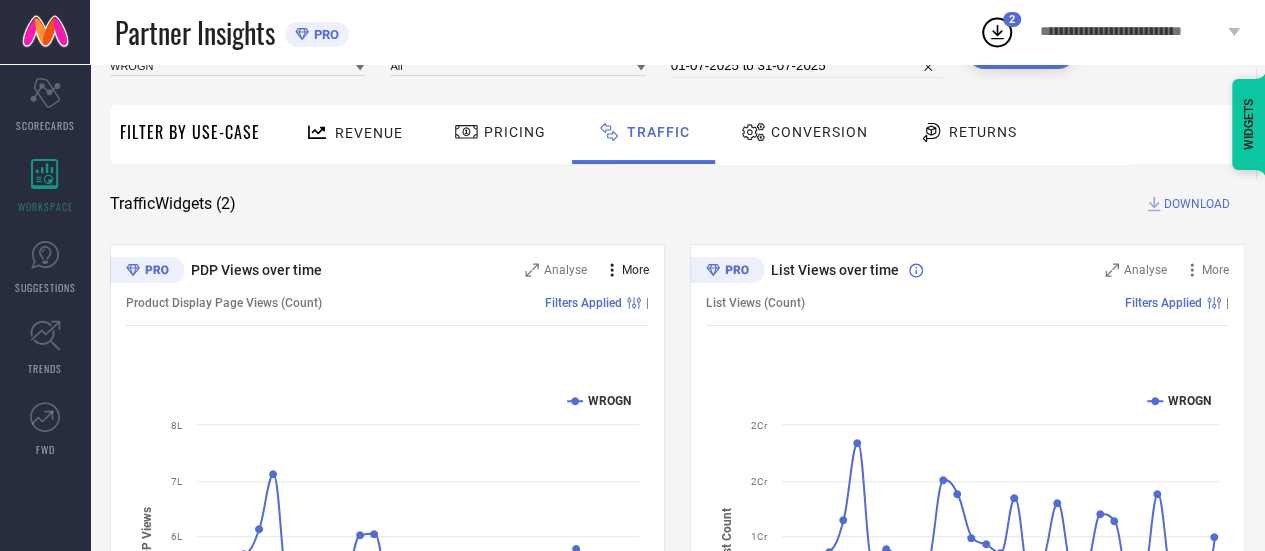 click 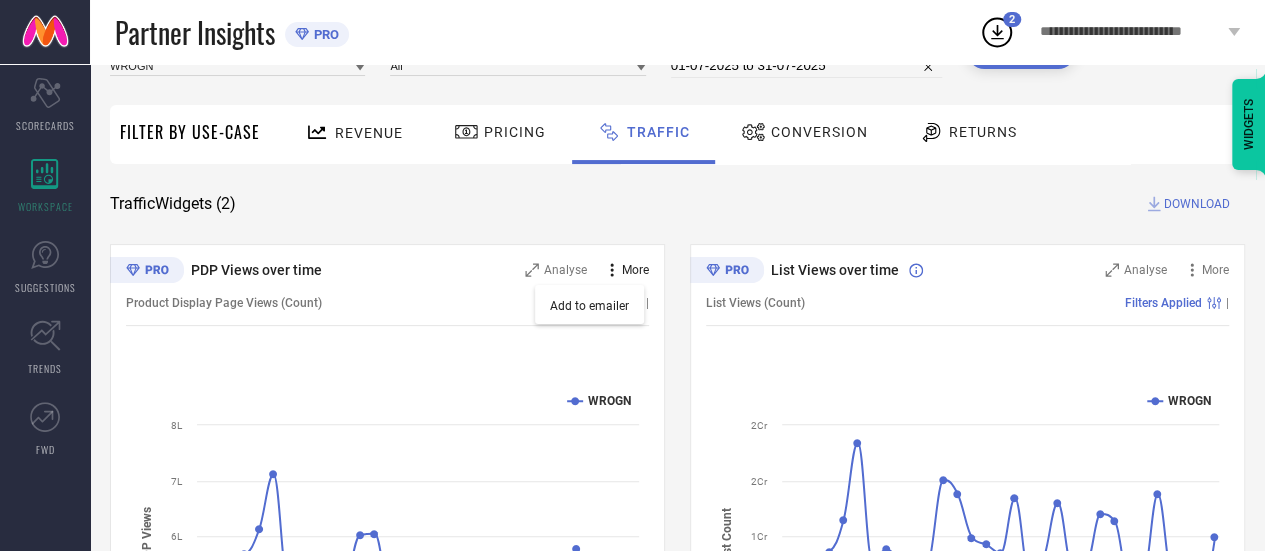 click on "More" at bounding box center (635, 270) 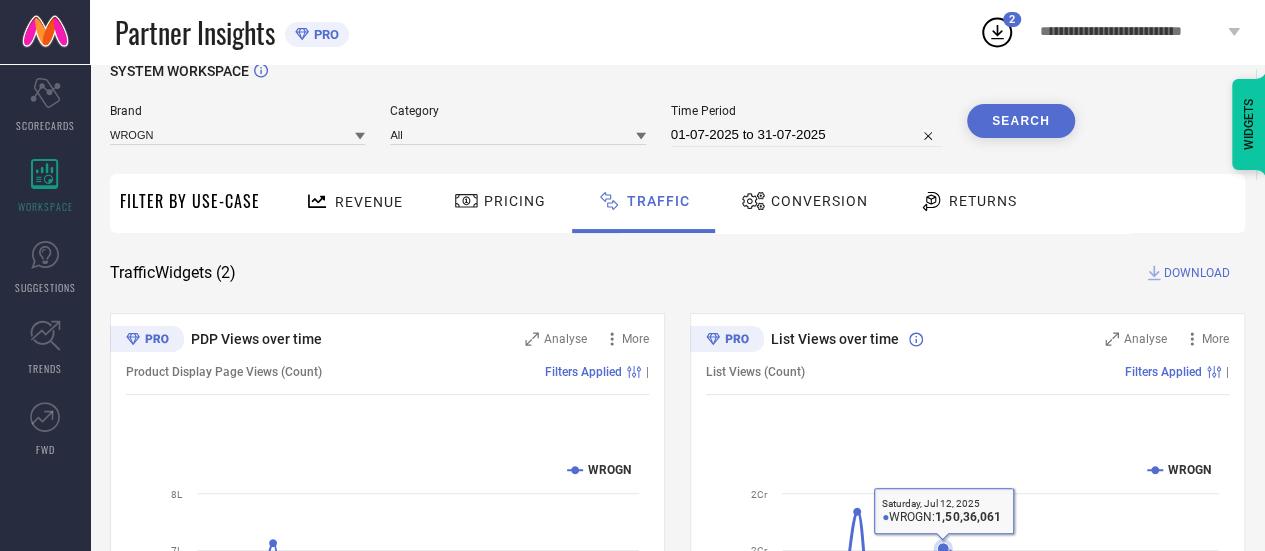 scroll, scrollTop: 0, scrollLeft: 0, axis: both 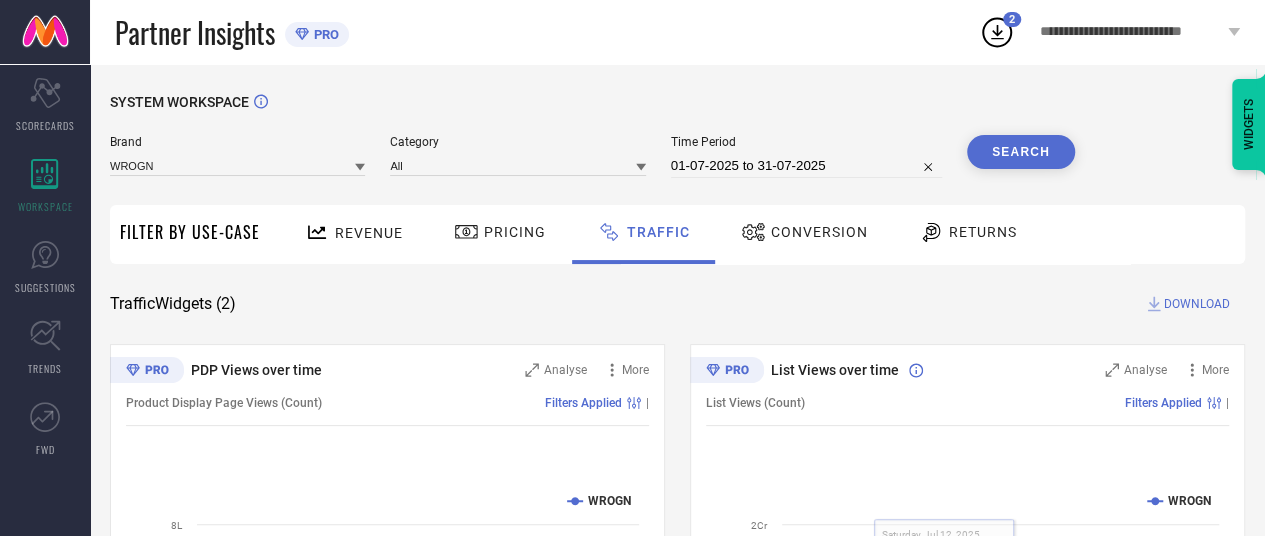 click on "01-07-2025 to 31-07-2025" at bounding box center (806, 166) 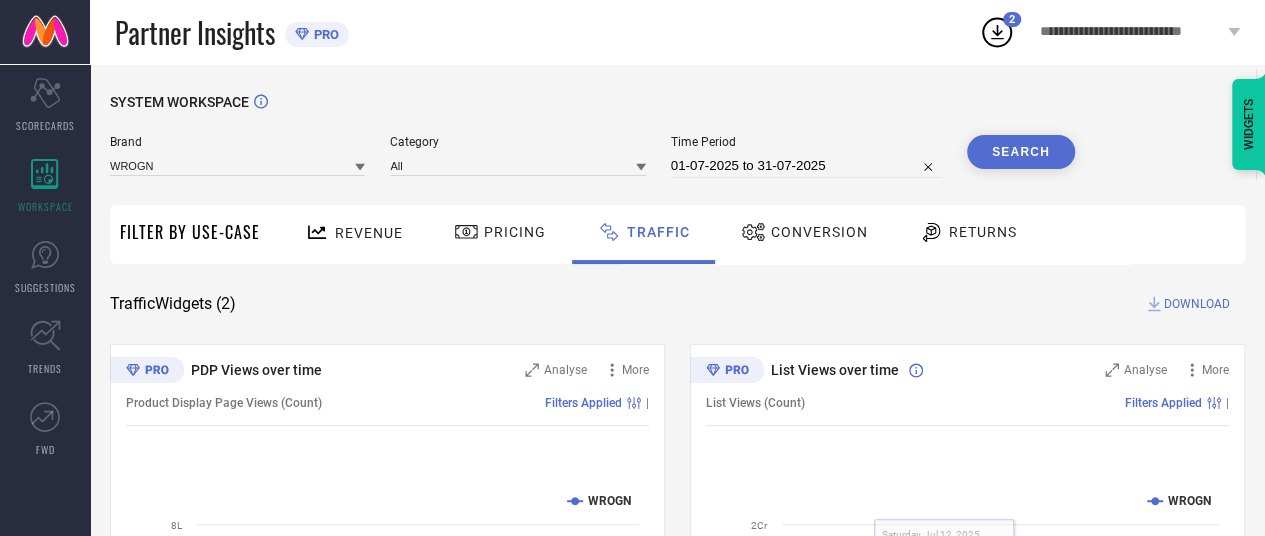 select on "6" 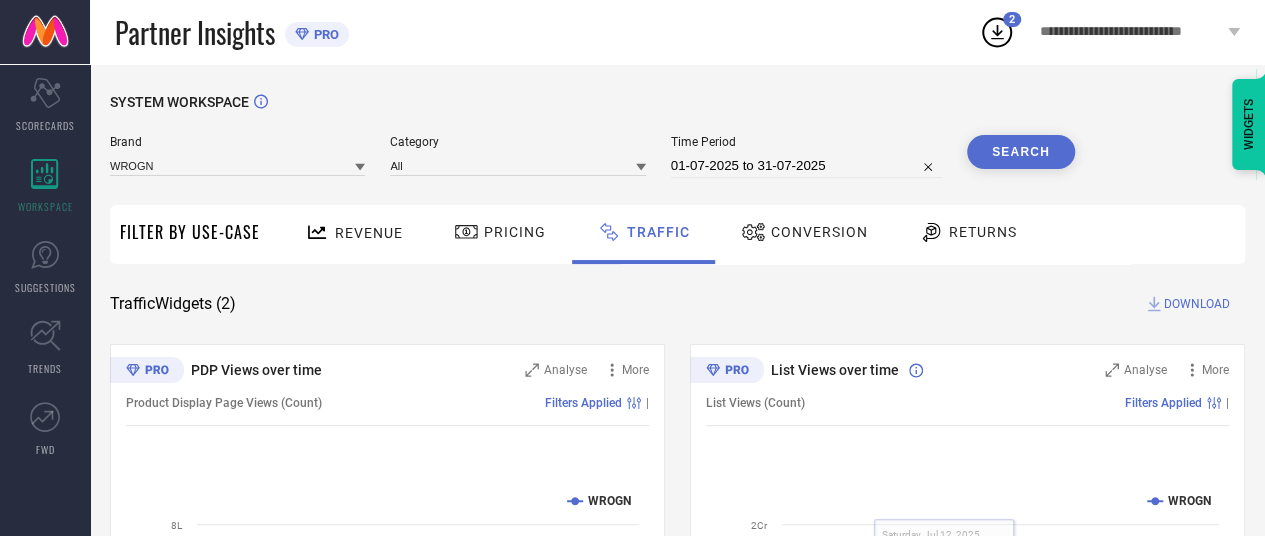 select on "2025" 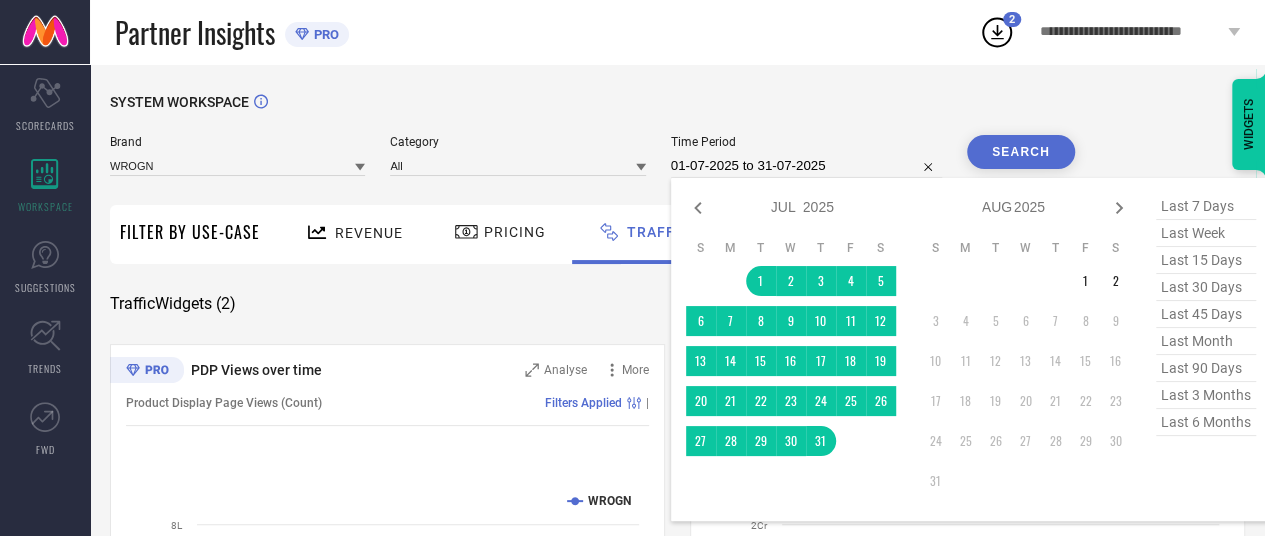 click on "last 6 months" at bounding box center [1206, 422] 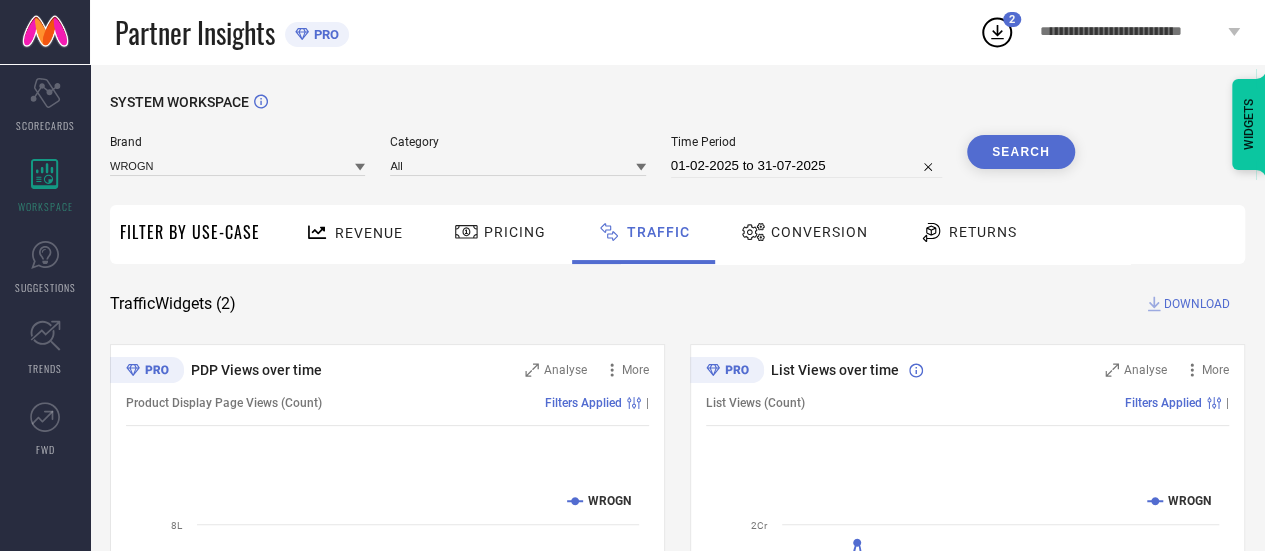 click on "Search" at bounding box center (1021, 152) 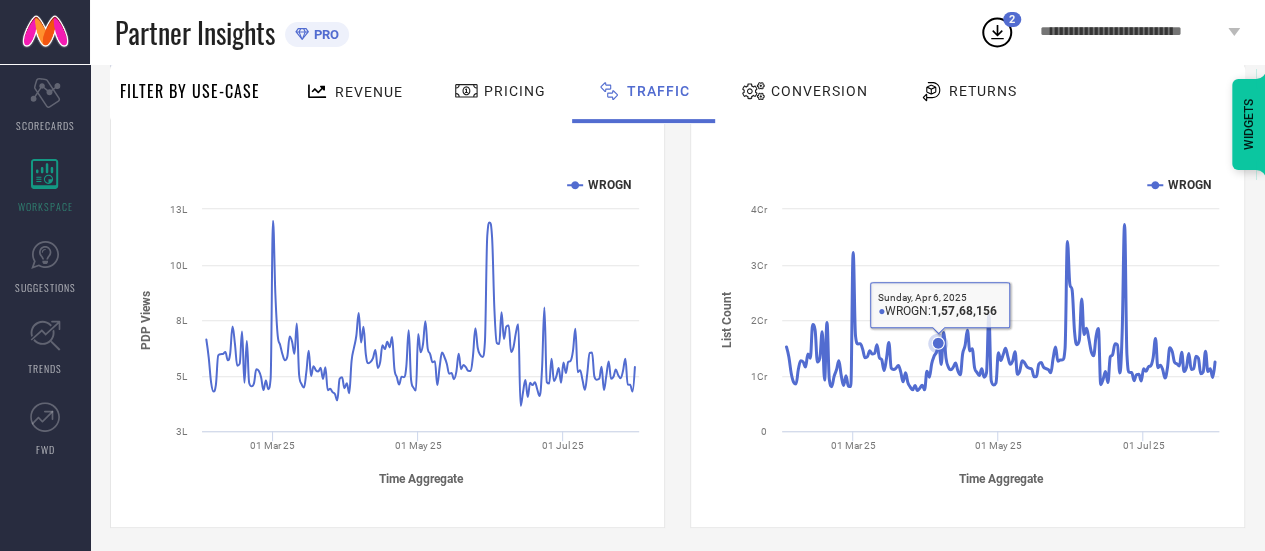 scroll, scrollTop: 0, scrollLeft: 0, axis: both 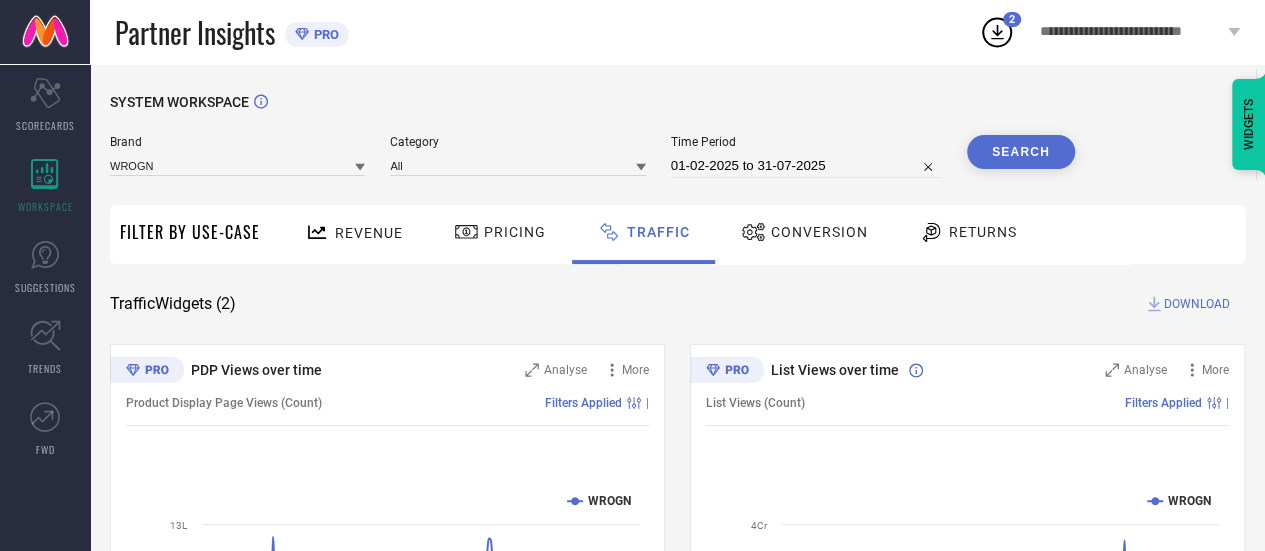 click on "DOWNLOAD" at bounding box center [1197, 304] 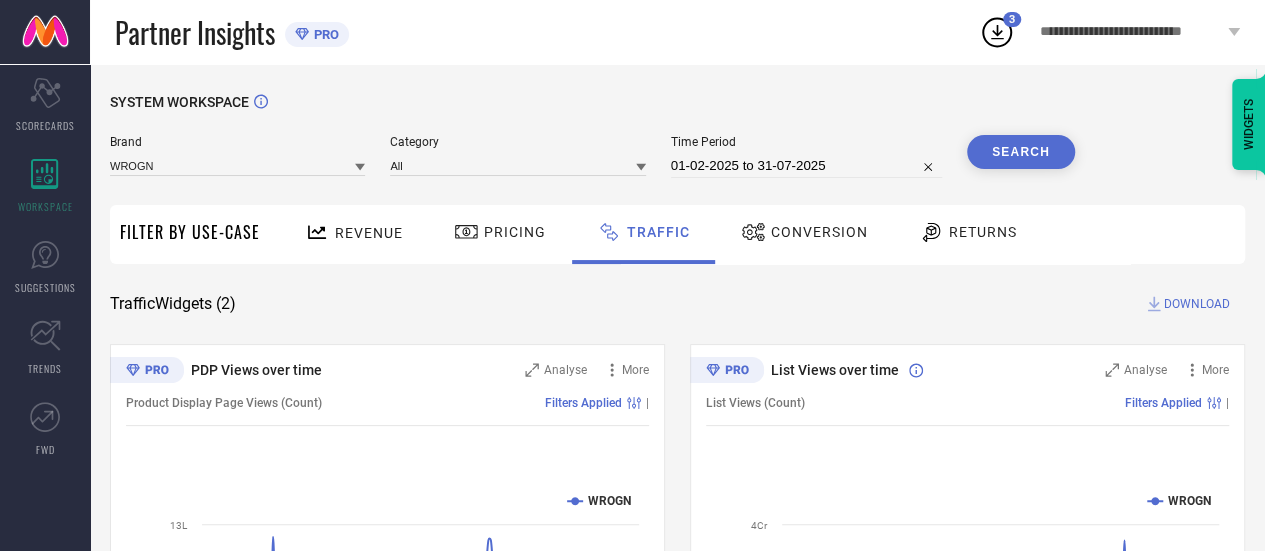 click 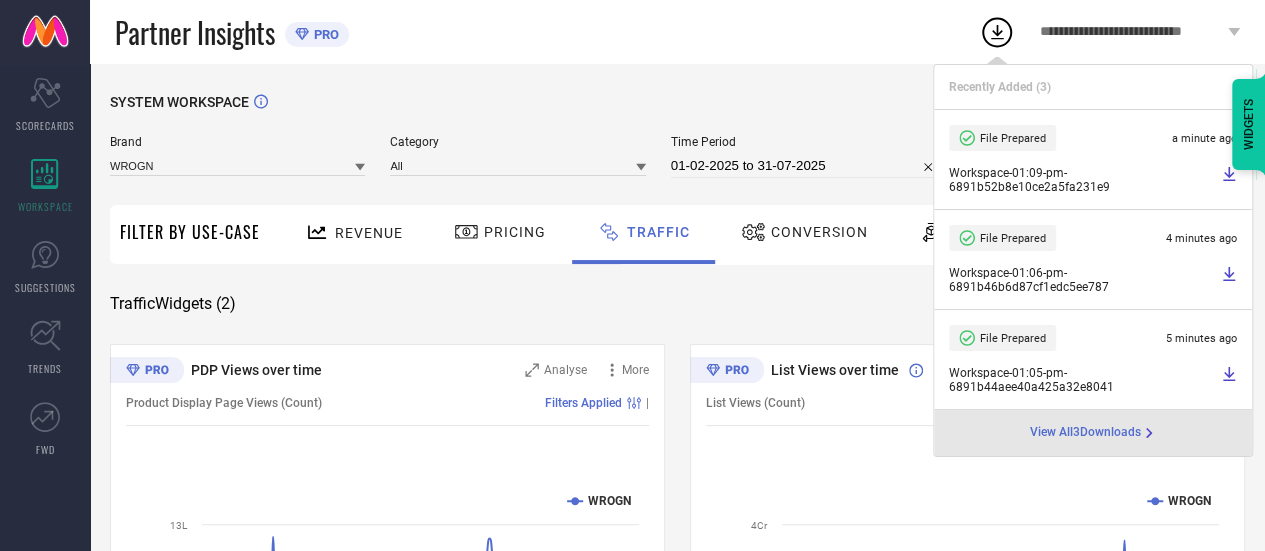 click 